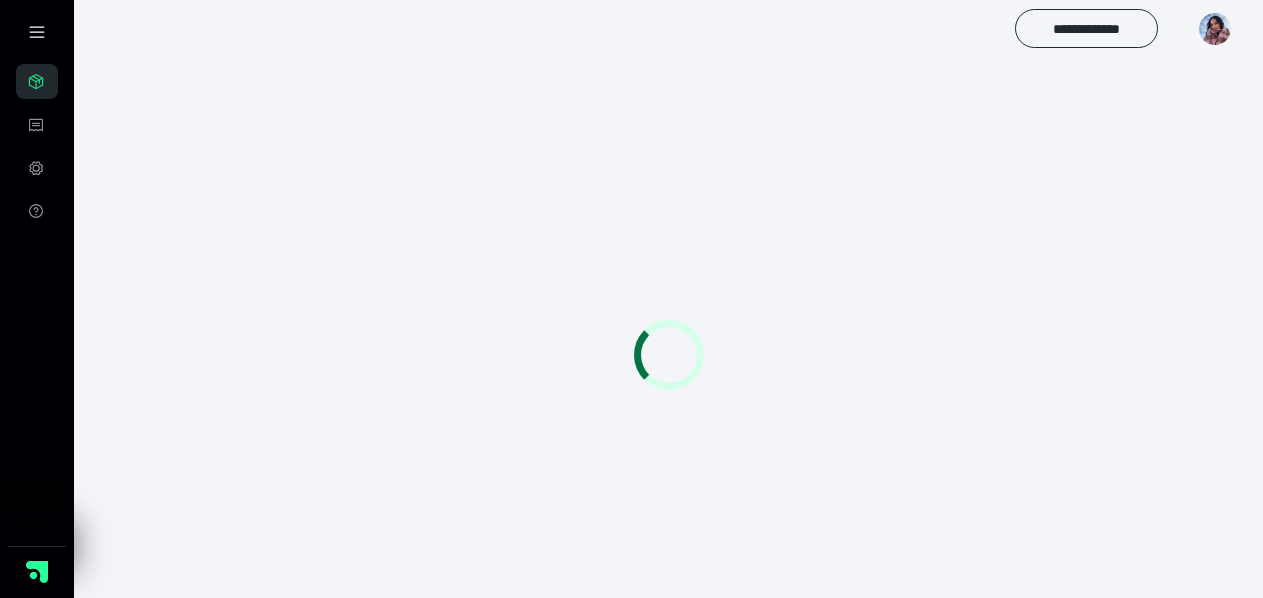 scroll, scrollTop: 0, scrollLeft: 0, axis: both 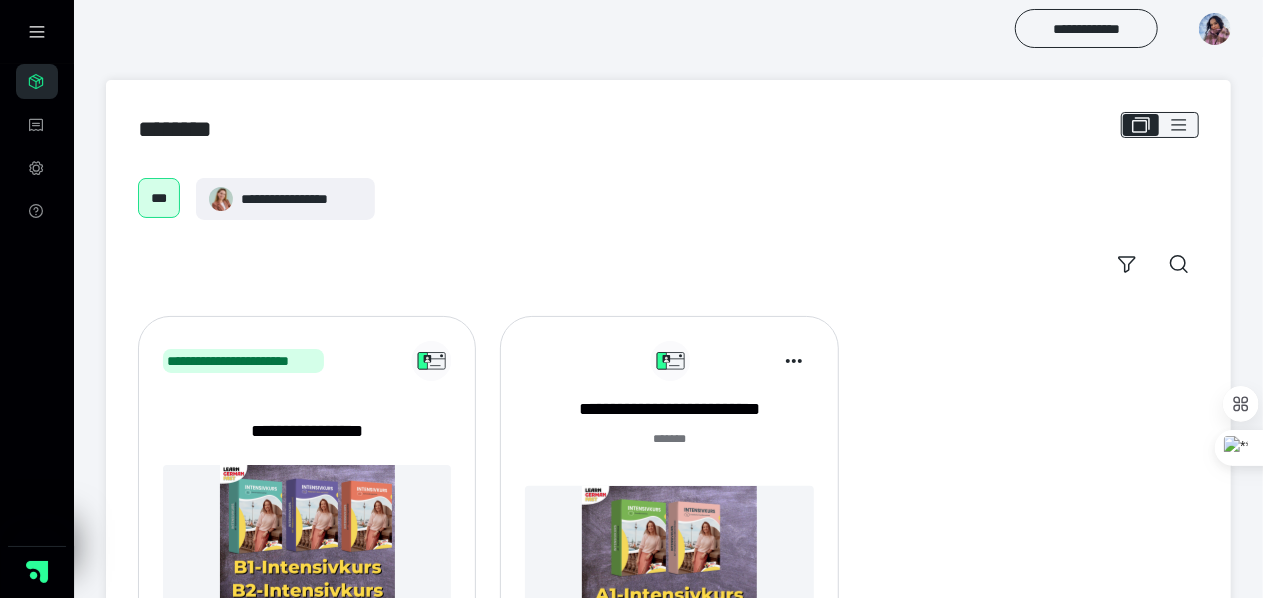 click at bounding box center [669, 573] 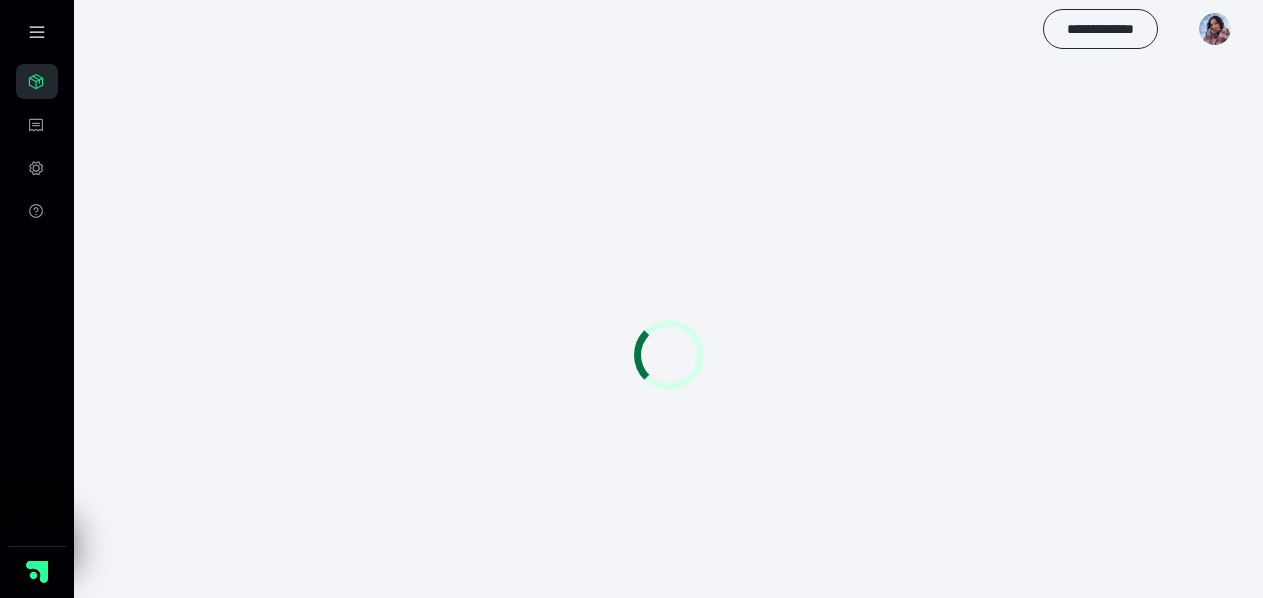 scroll, scrollTop: 0, scrollLeft: 0, axis: both 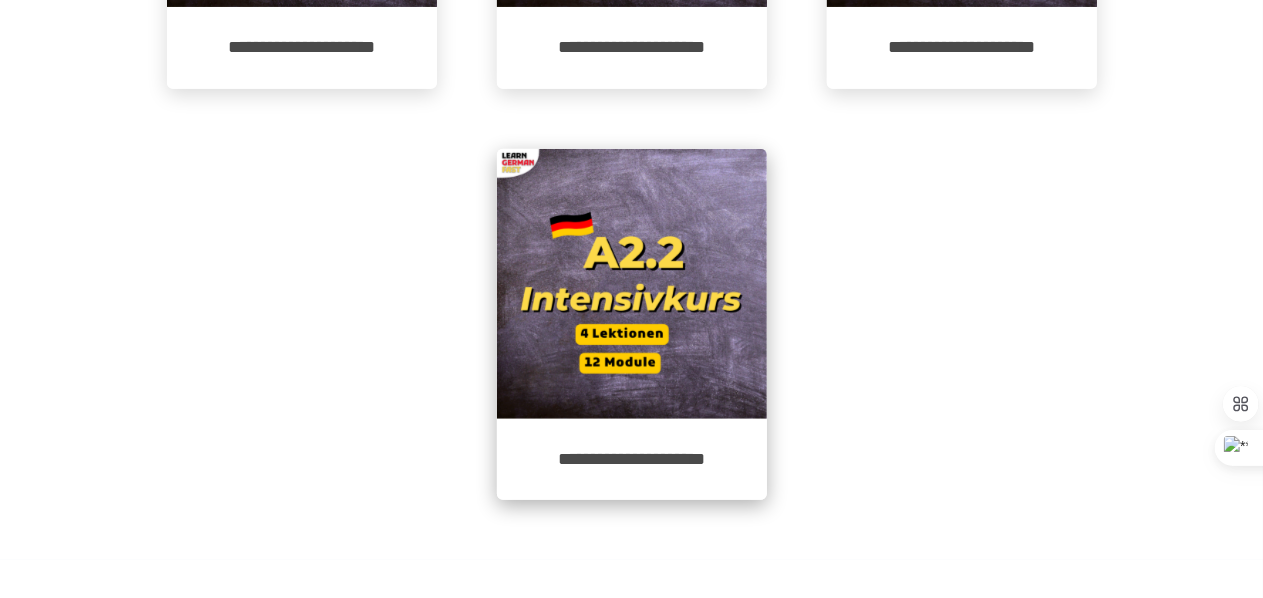 click at bounding box center (632, 284) 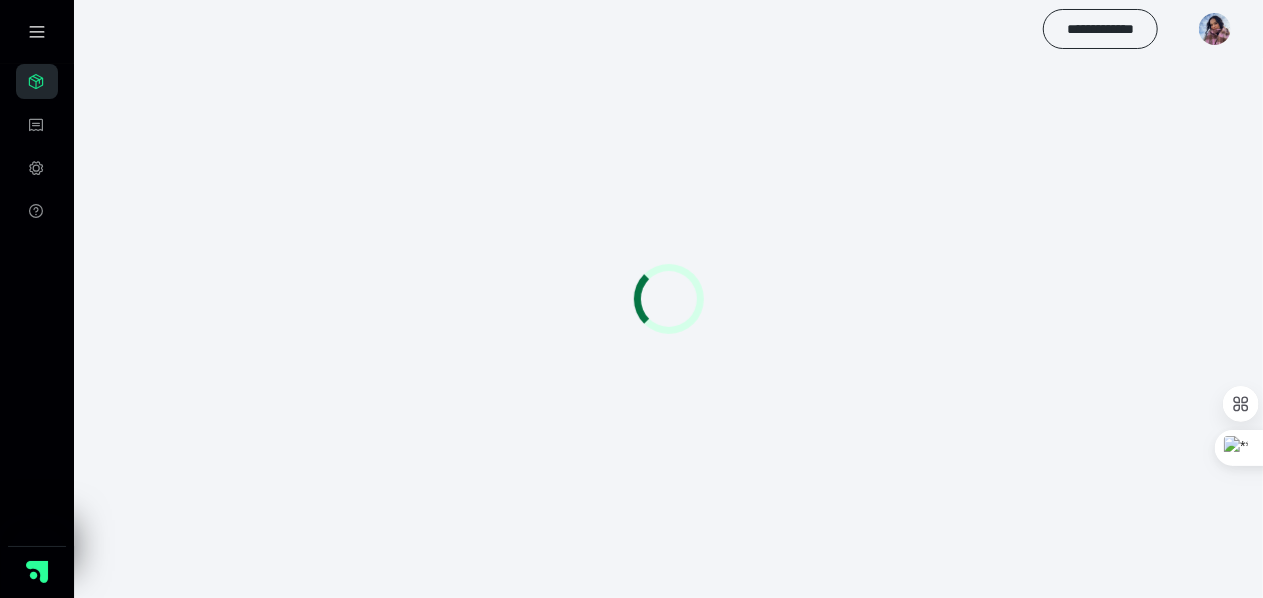 scroll, scrollTop: 56, scrollLeft: 0, axis: vertical 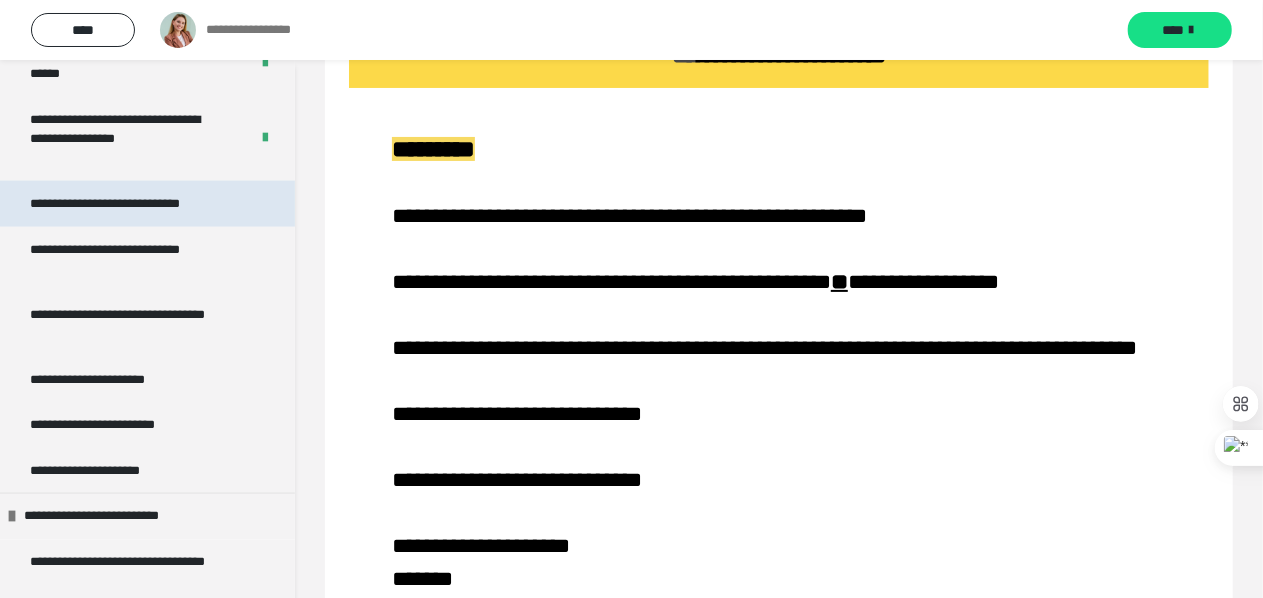 click on "**********" at bounding box center (128, 204) 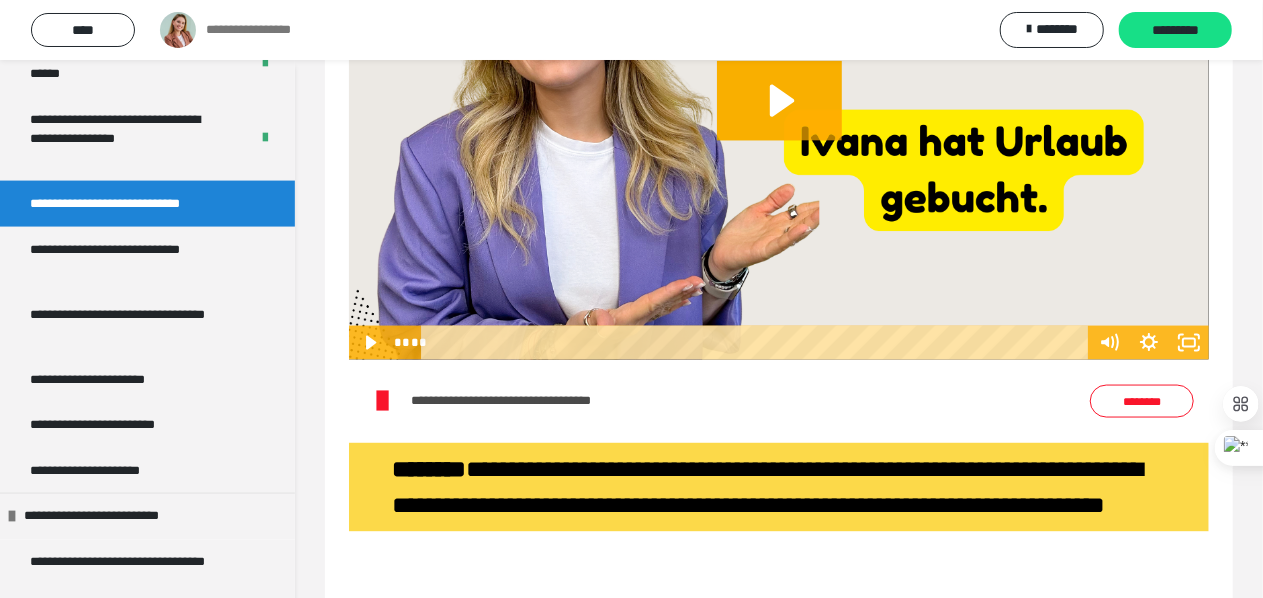 scroll, scrollTop: 1492, scrollLeft: 0, axis: vertical 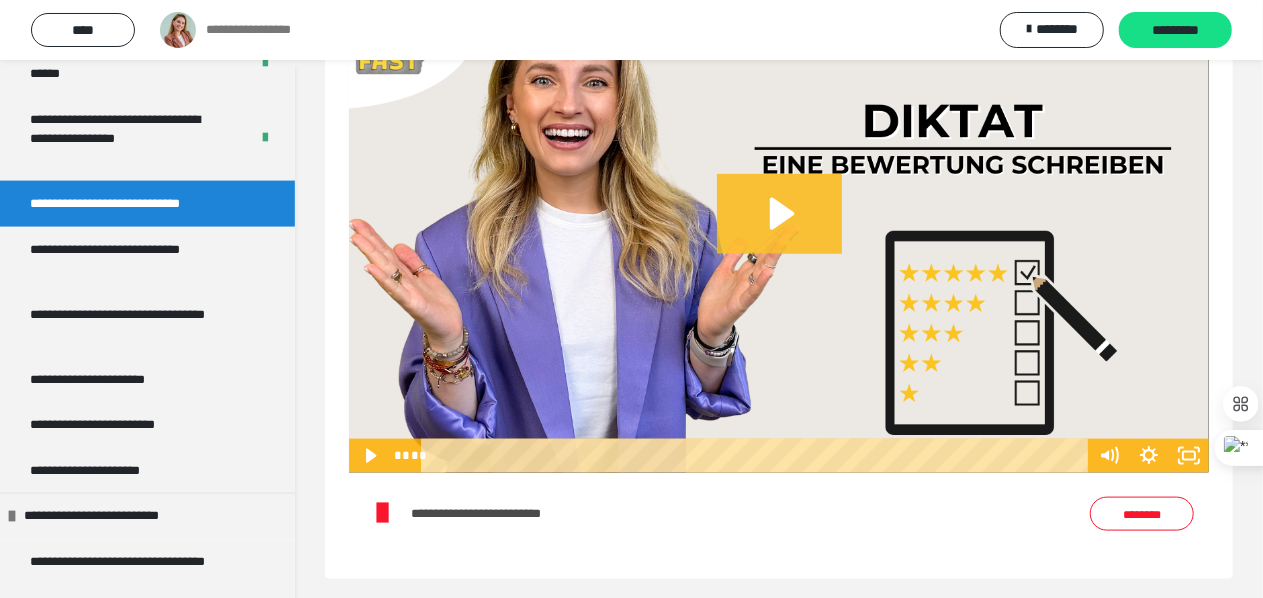 click 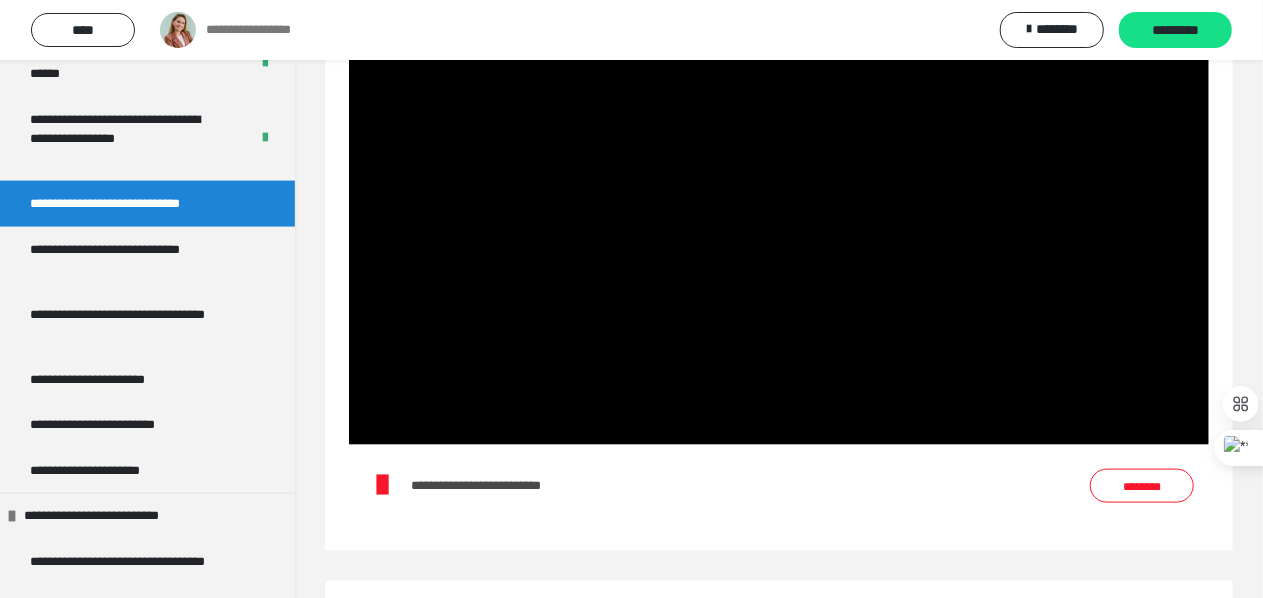 scroll, scrollTop: 8621, scrollLeft: 0, axis: vertical 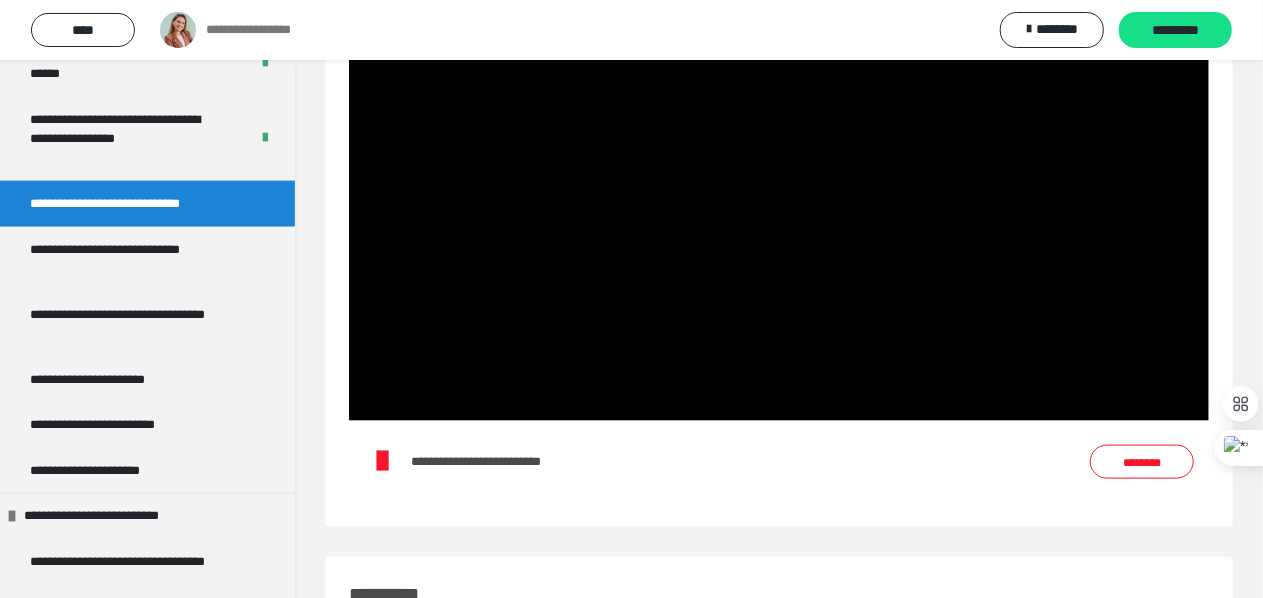 click on "**********" at bounding box center (779, -4026) 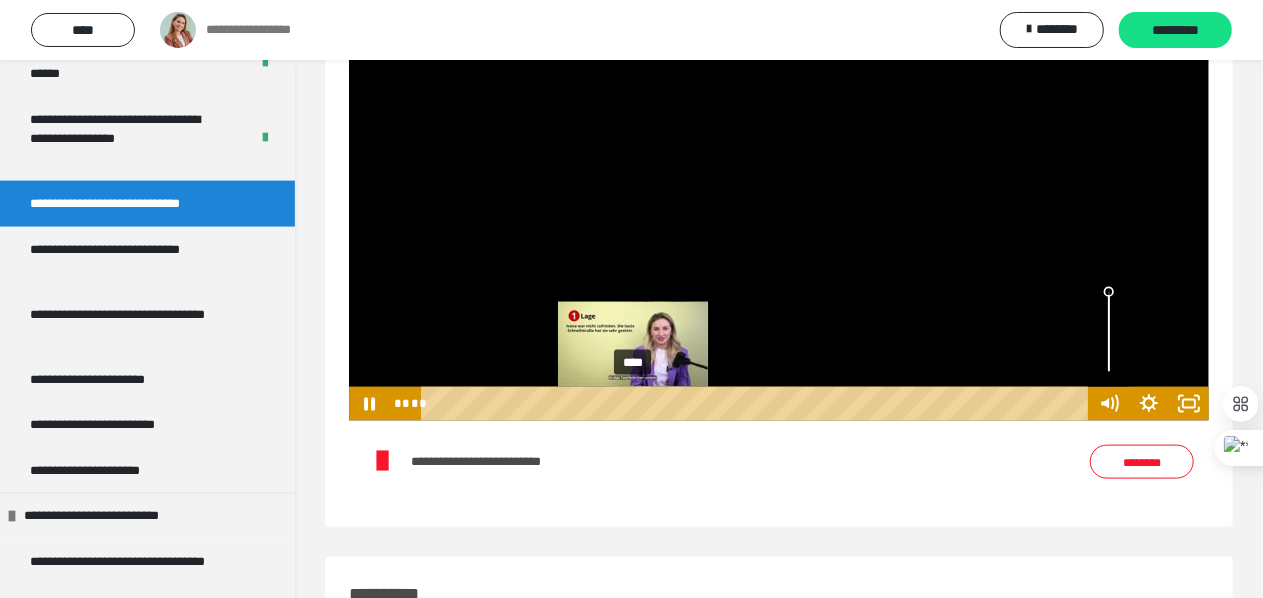 click on "****" at bounding box center [758, 404] 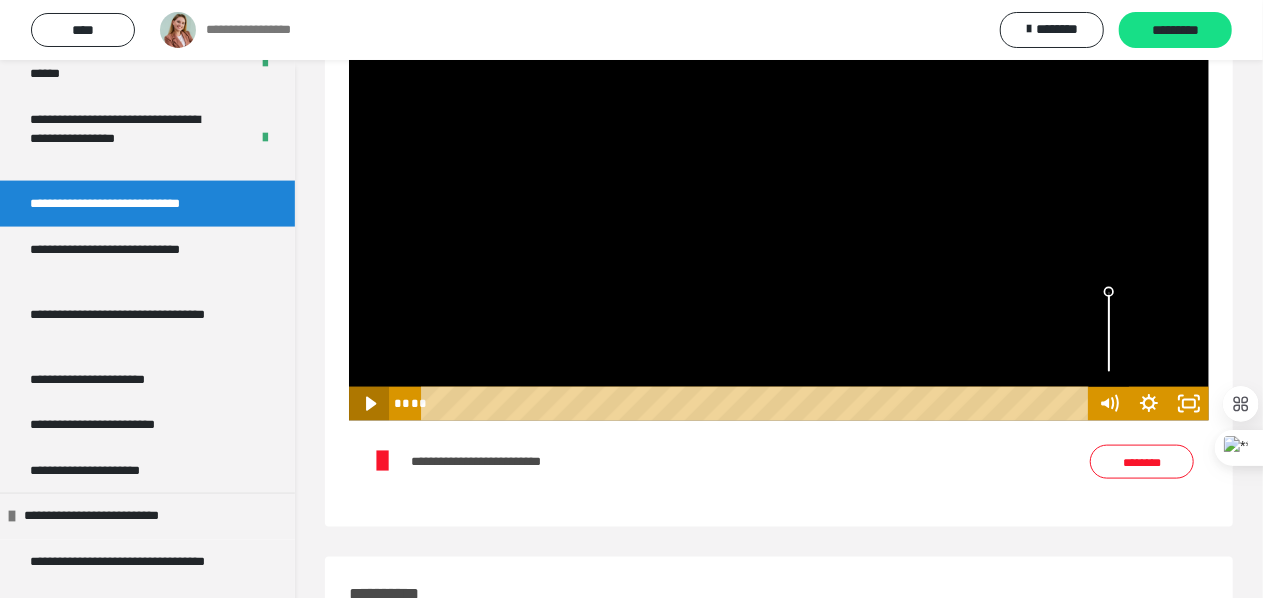 click 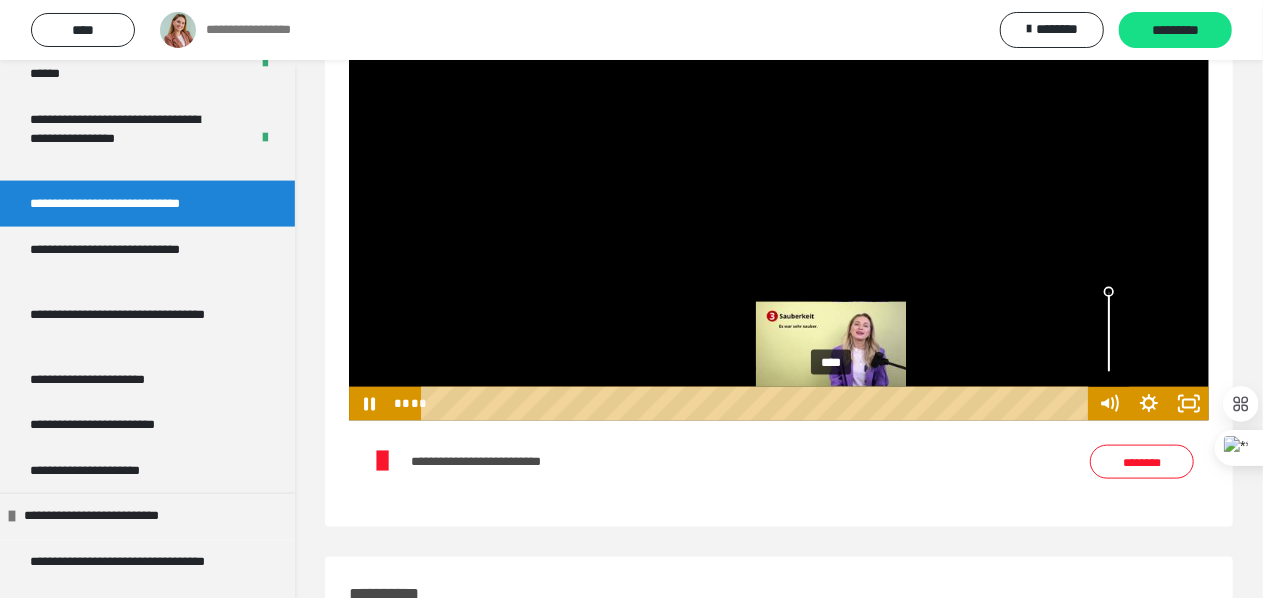 click on "****" at bounding box center (758, 404) 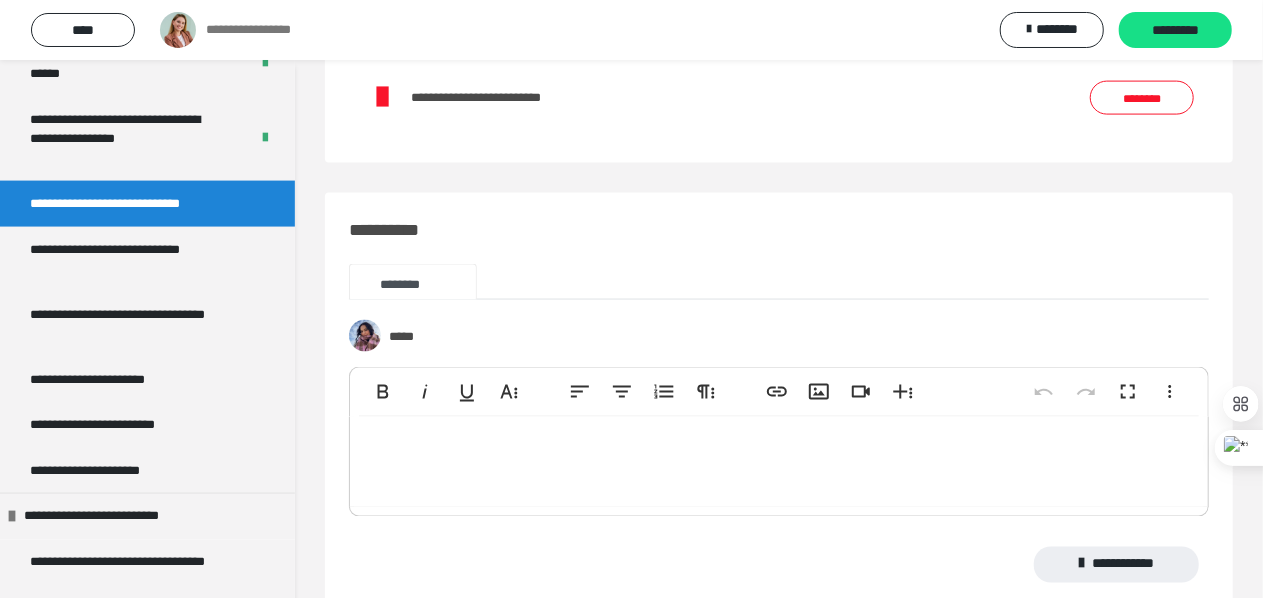 scroll, scrollTop: 9208, scrollLeft: 0, axis: vertical 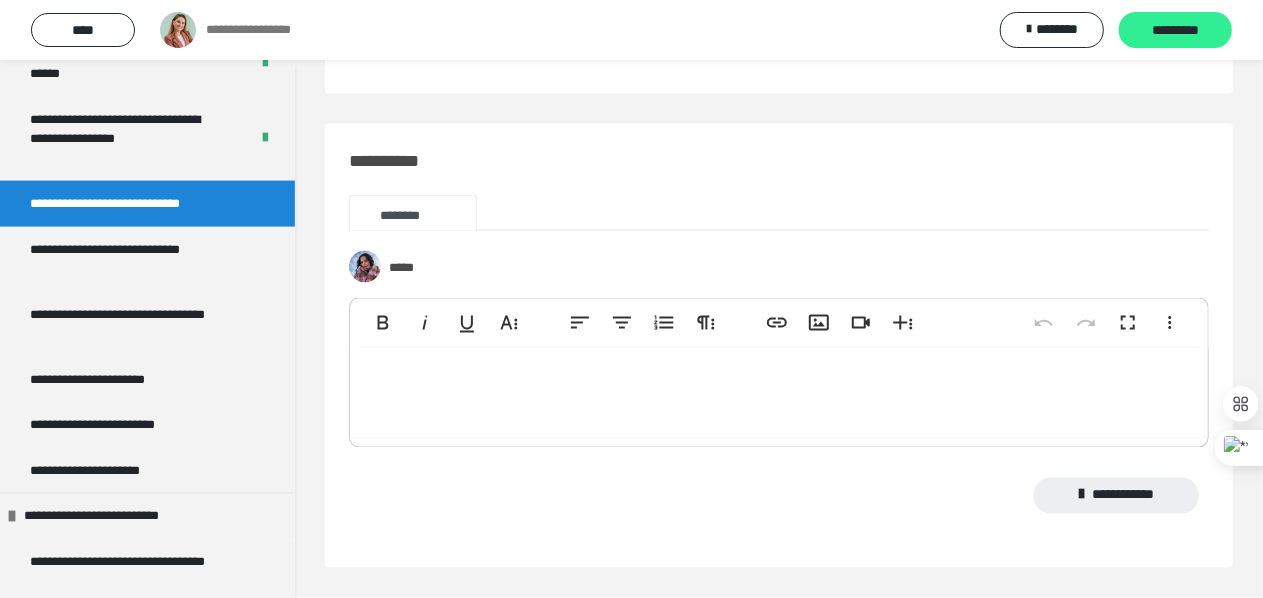 click on "*********" at bounding box center (1175, 30) 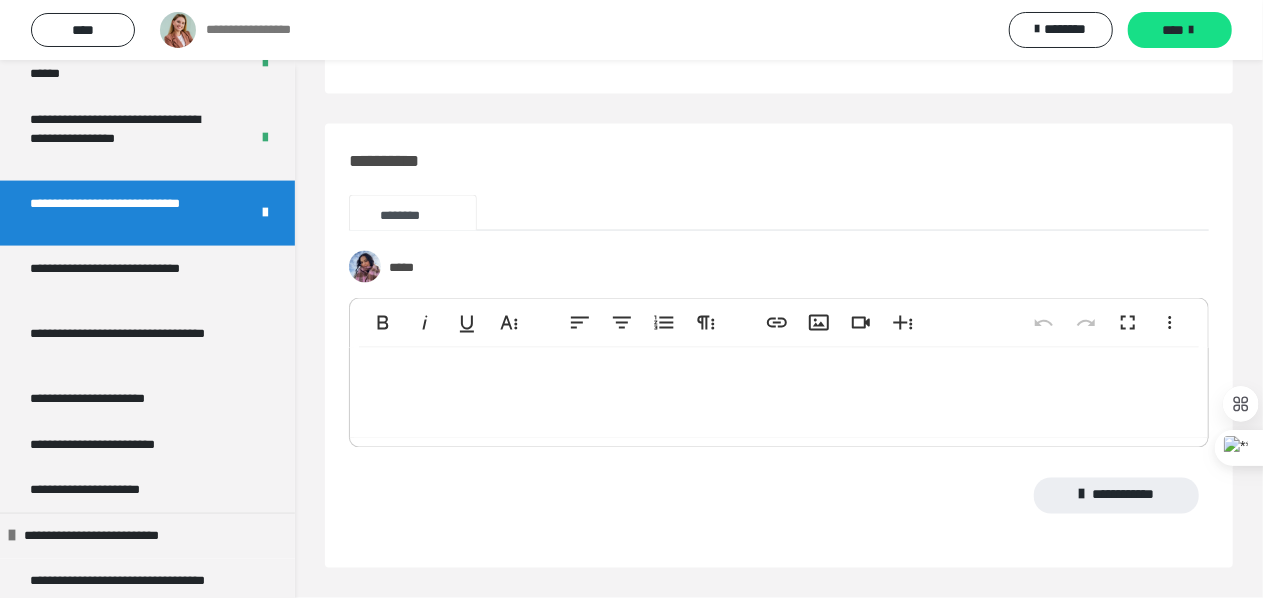 click on "****" at bounding box center [1173, 30] 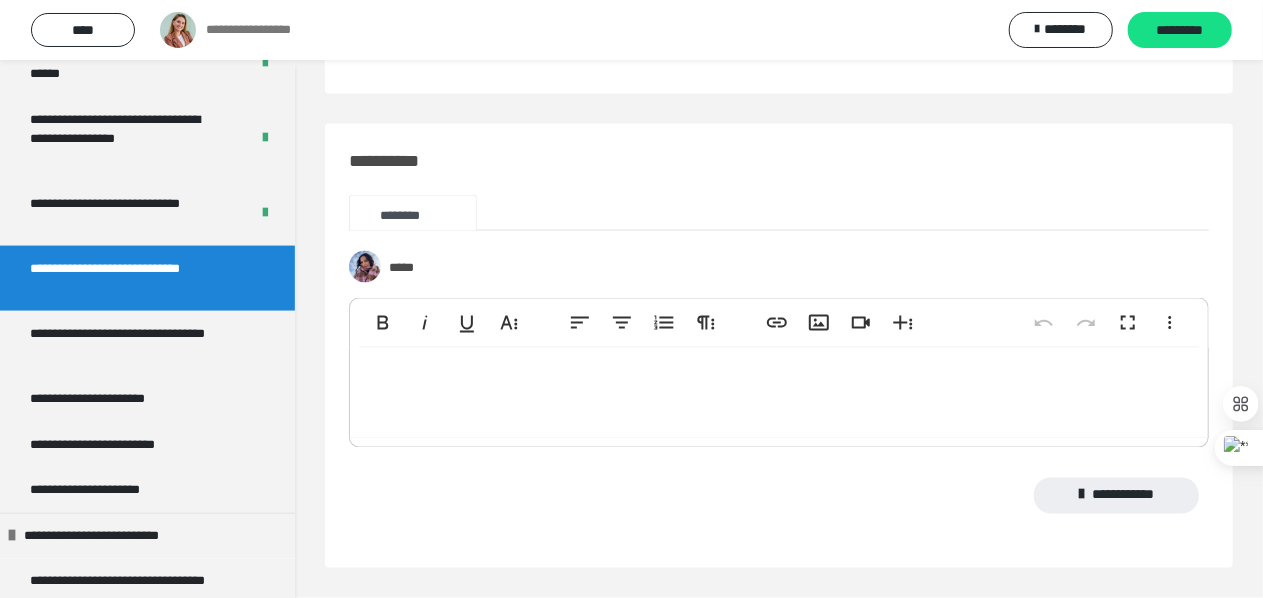 scroll, scrollTop: 5043, scrollLeft: 0, axis: vertical 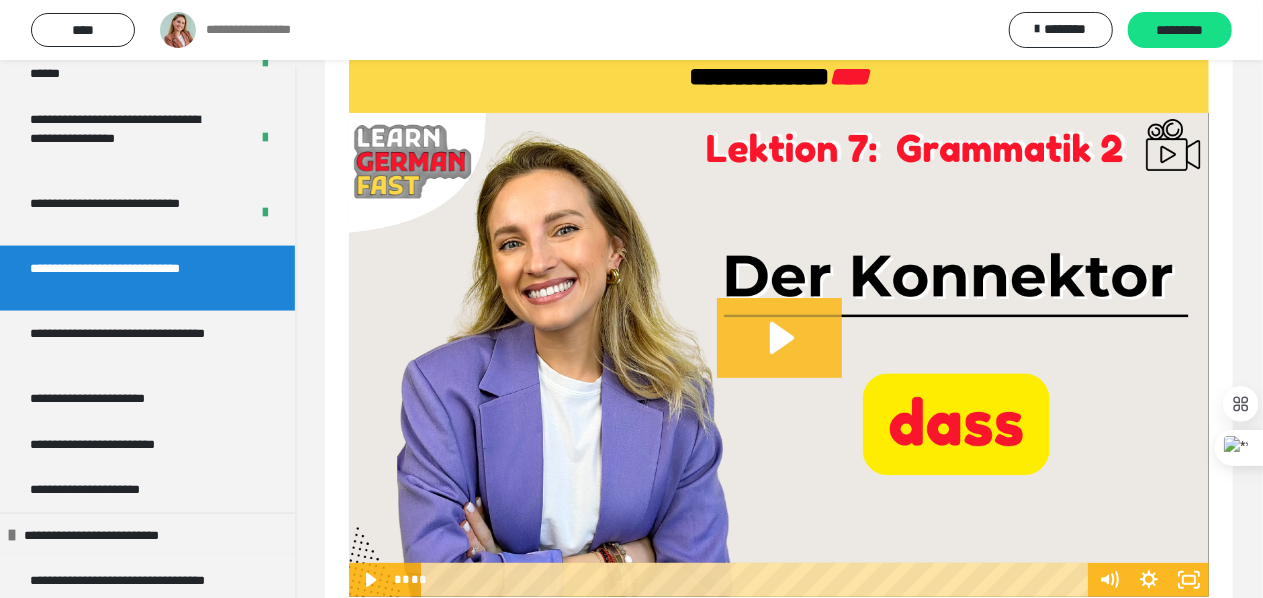 click 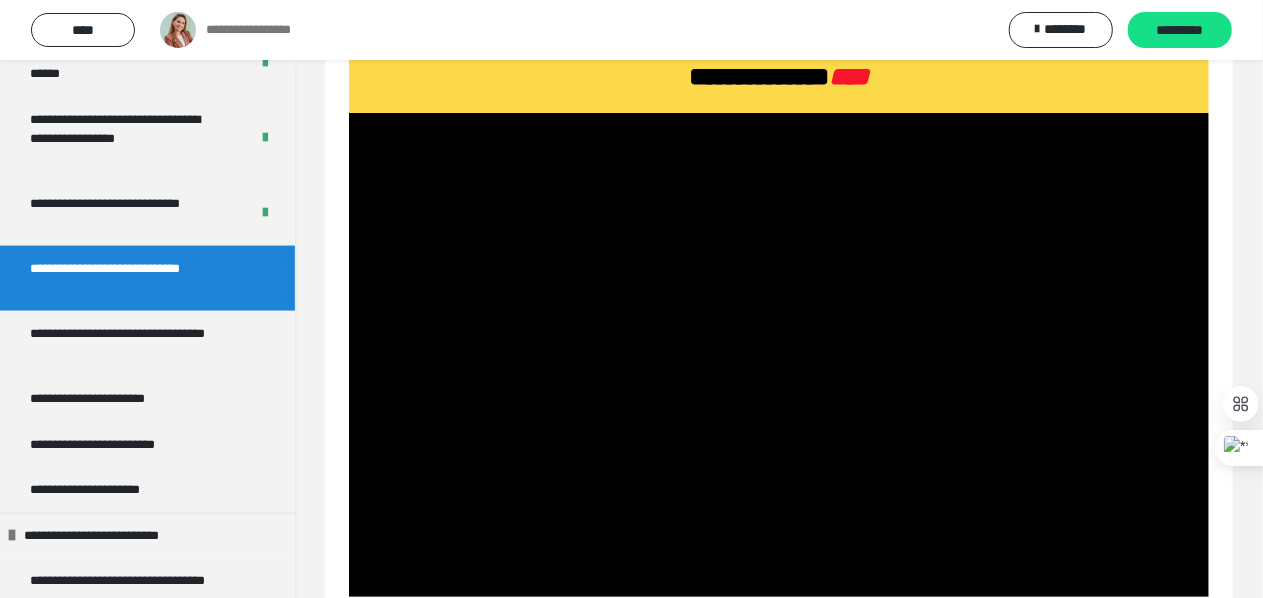 type 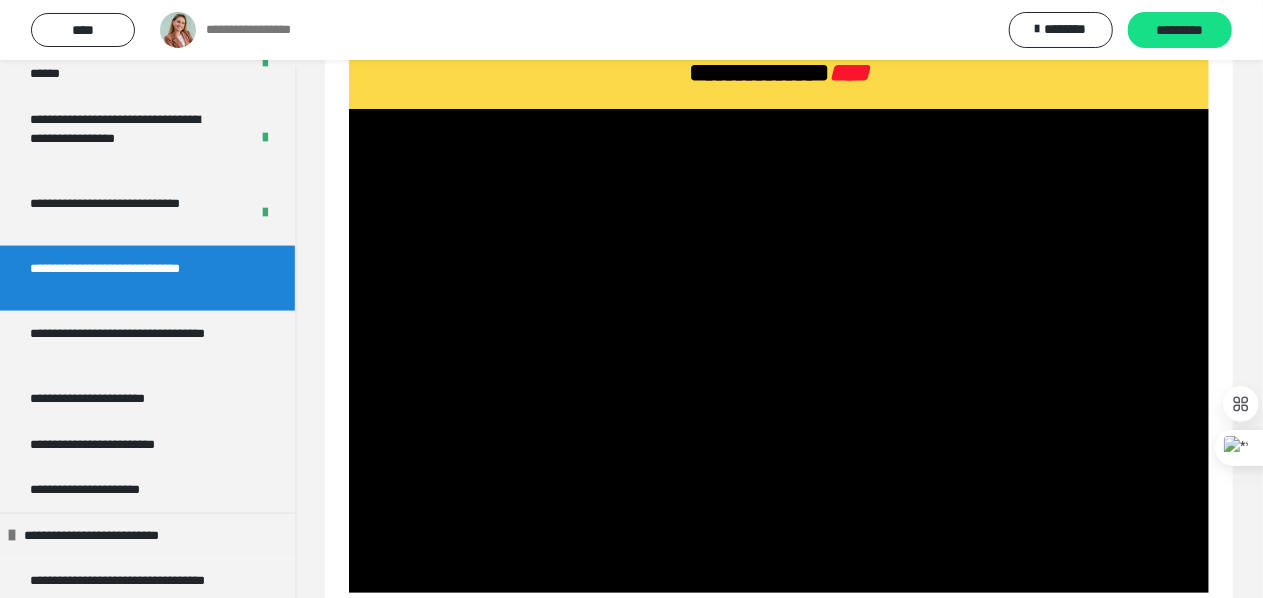scroll, scrollTop: 97, scrollLeft: 0, axis: vertical 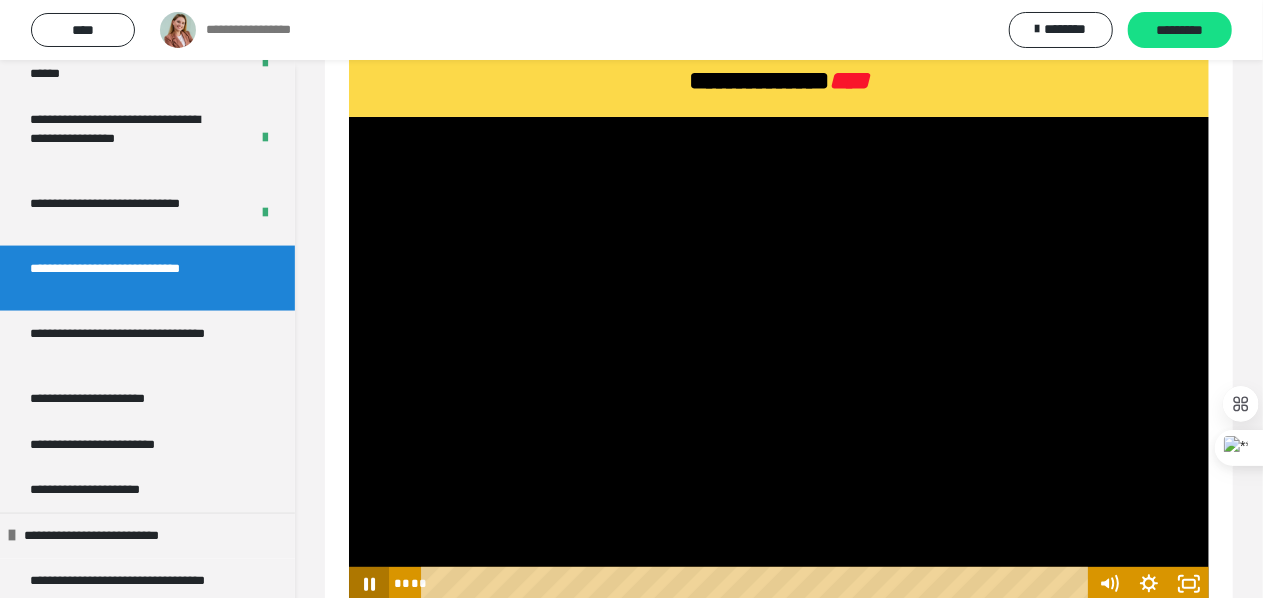 click 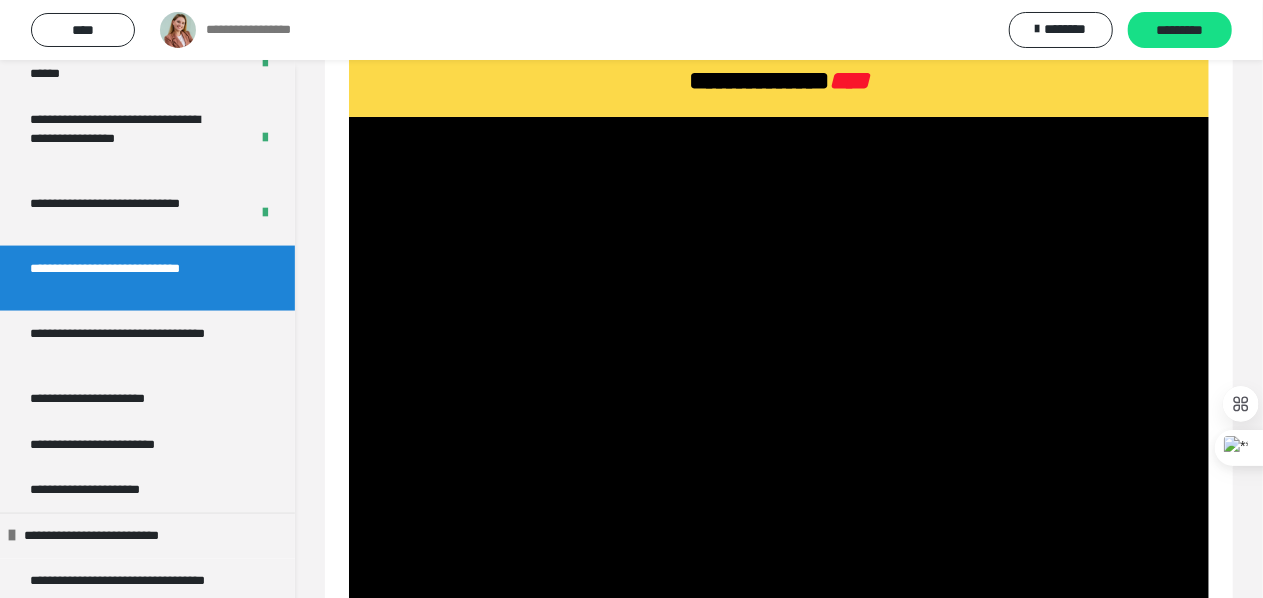 drag, startPoint x: 368, startPoint y: 573, endPoint x: 398, endPoint y: 598, distance: 39.051247 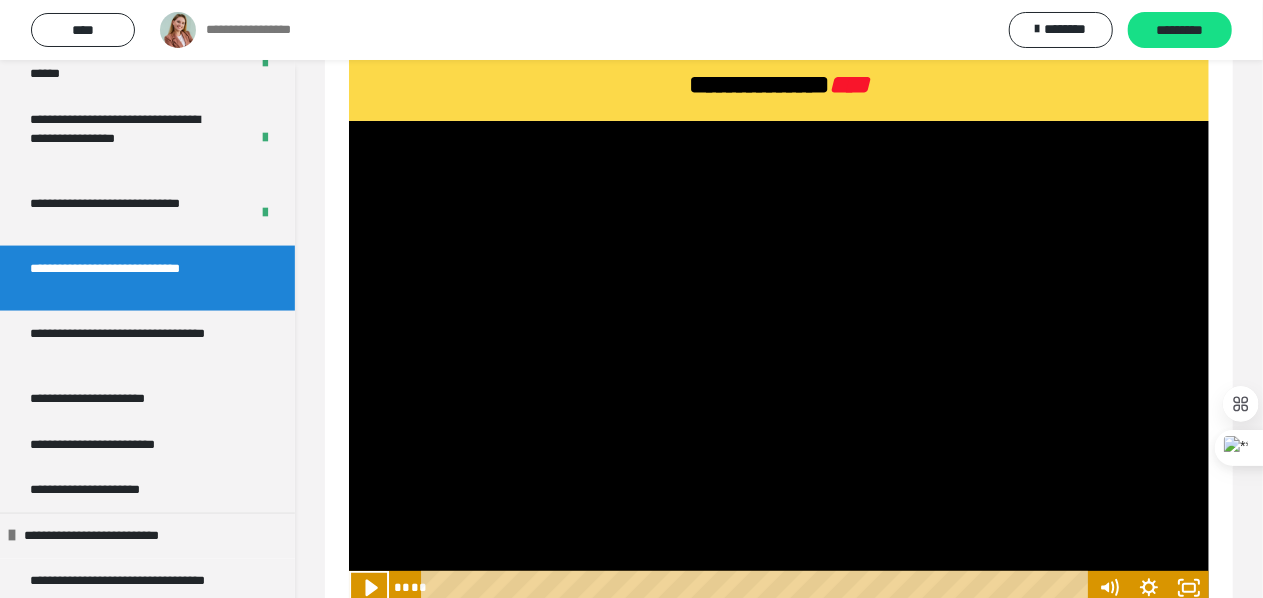 scroll, scrollTop: 108, scrollLeft: 0, axis: vertical 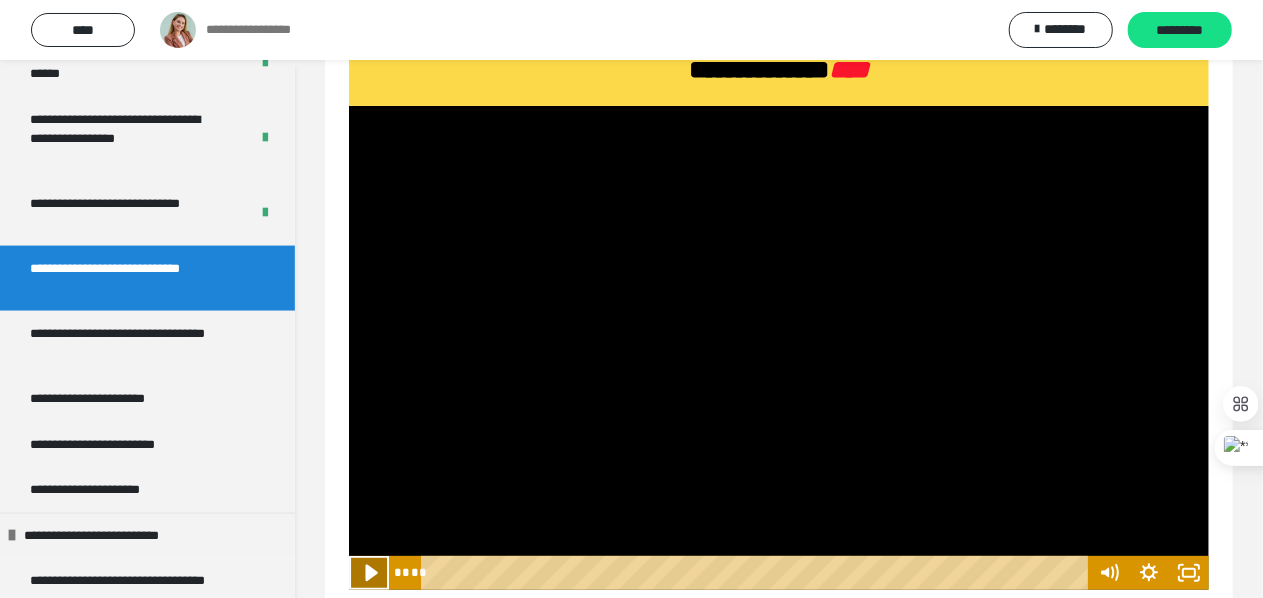 click 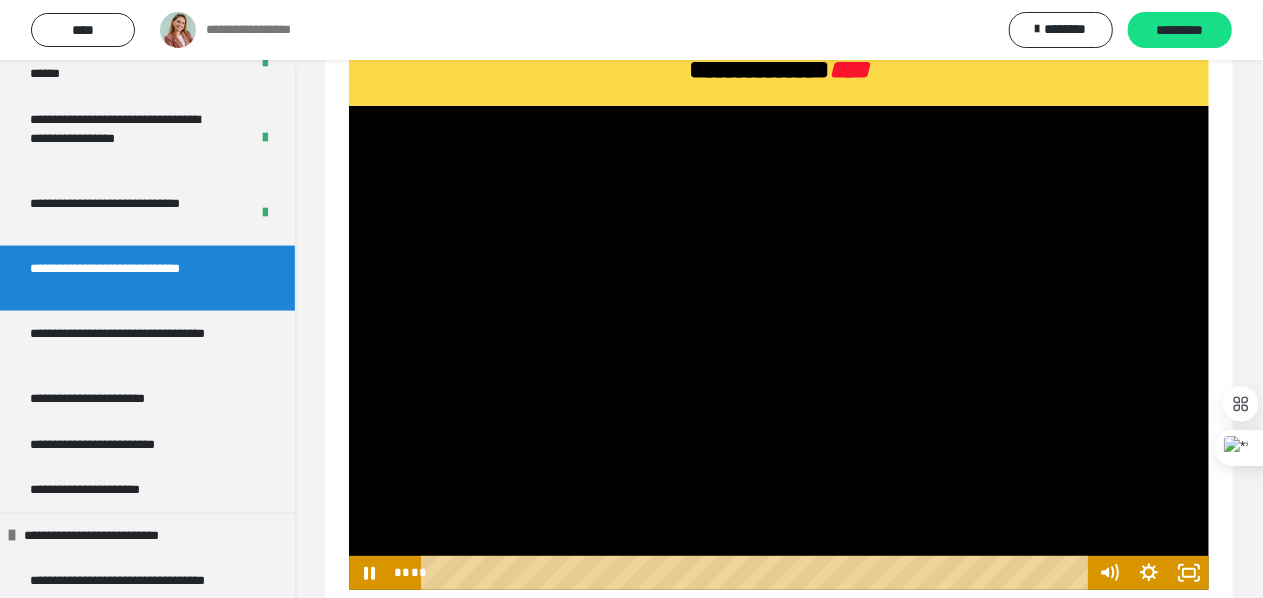 click on "**********" at bounding box center (779, 2980) 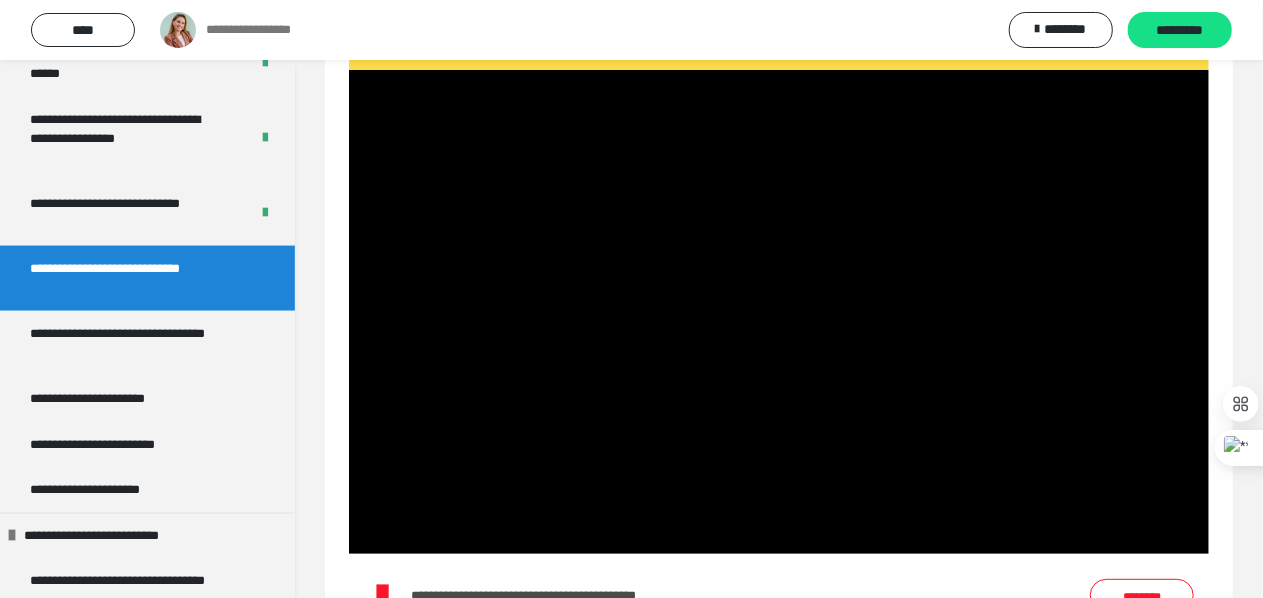 scroll, scrollTop: 167, scrollLeft: 0, axis: vertical 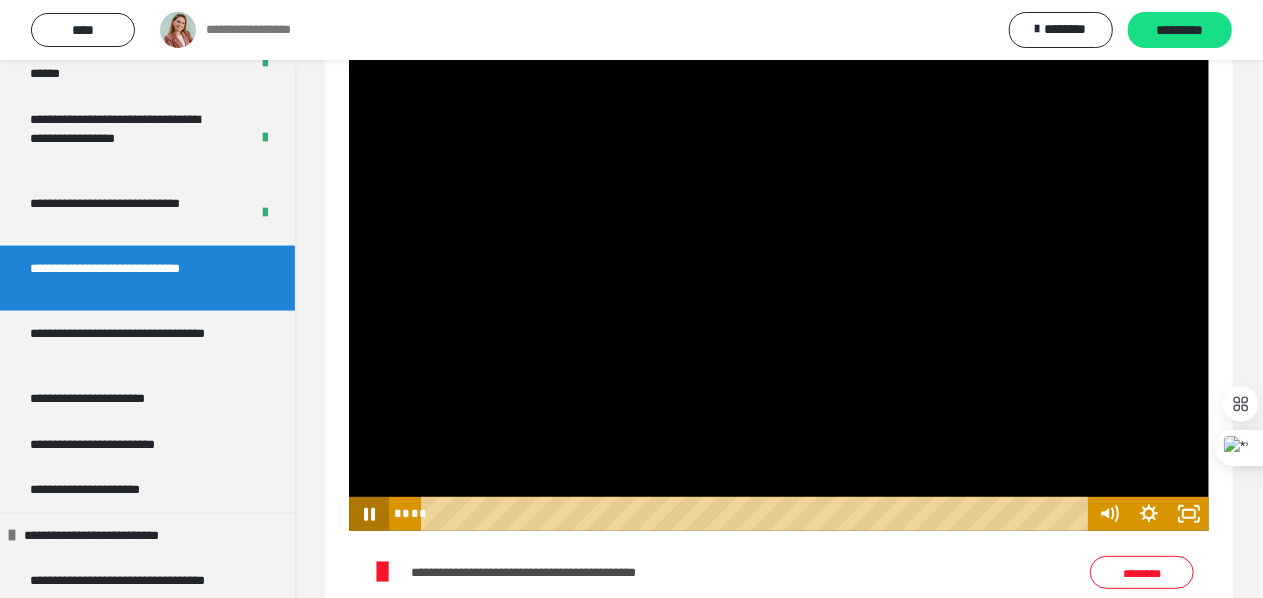 click 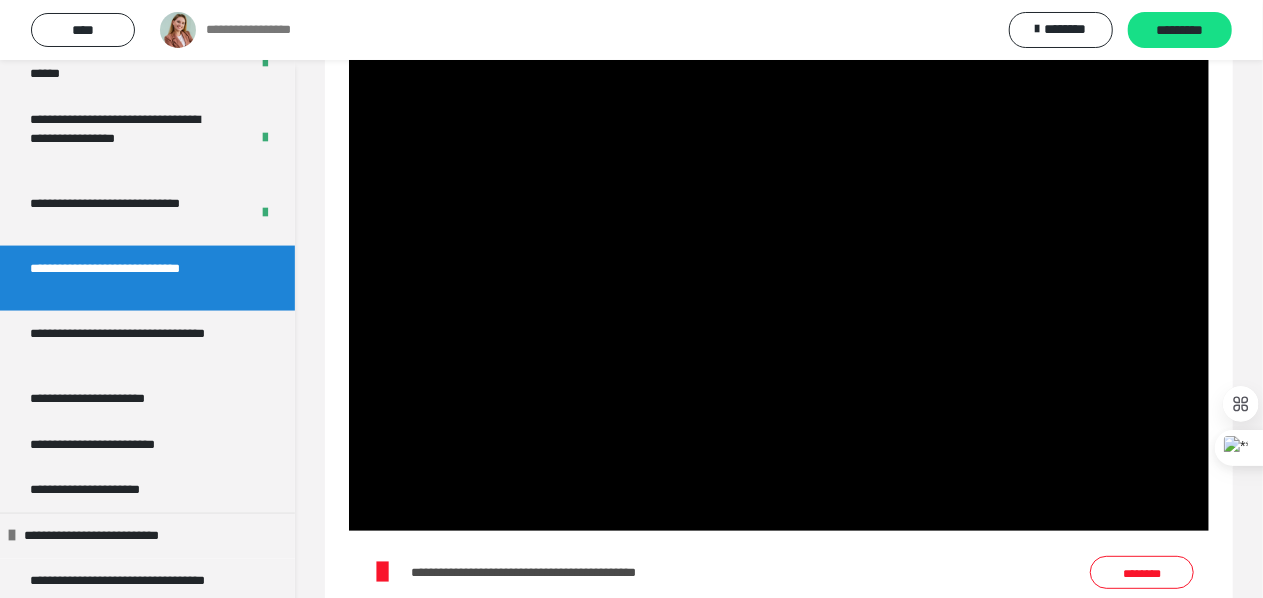 scroll, scrollTop: 0, scrollLeft: 0, axis: both 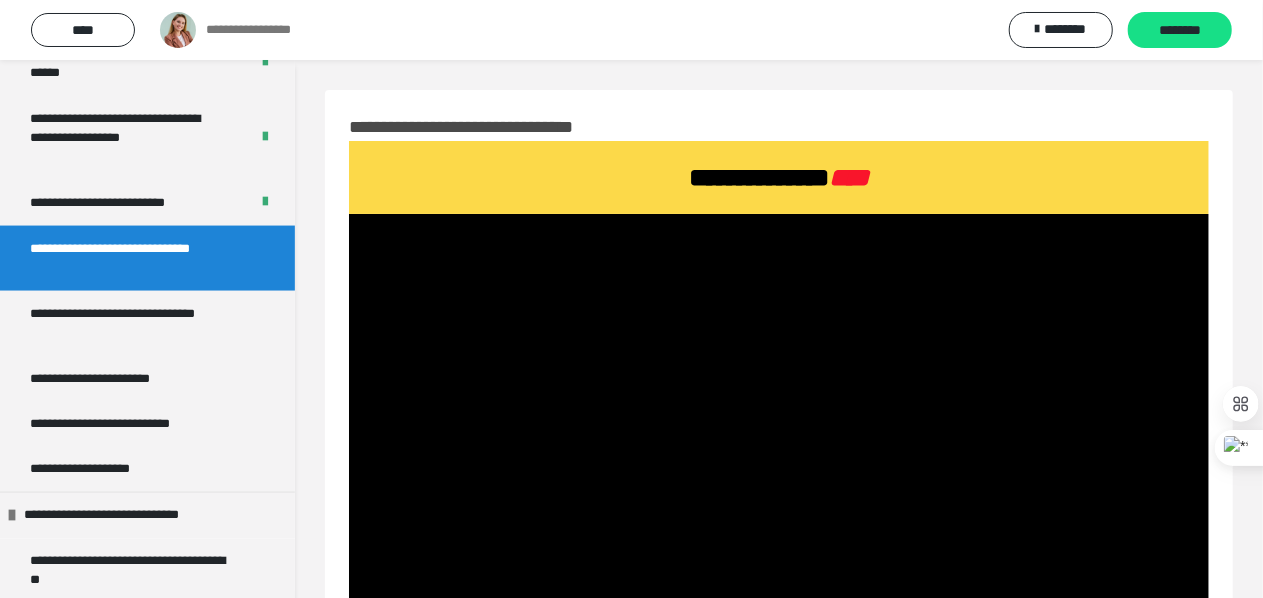 click on "**********" at bounding box center [779, 3307] 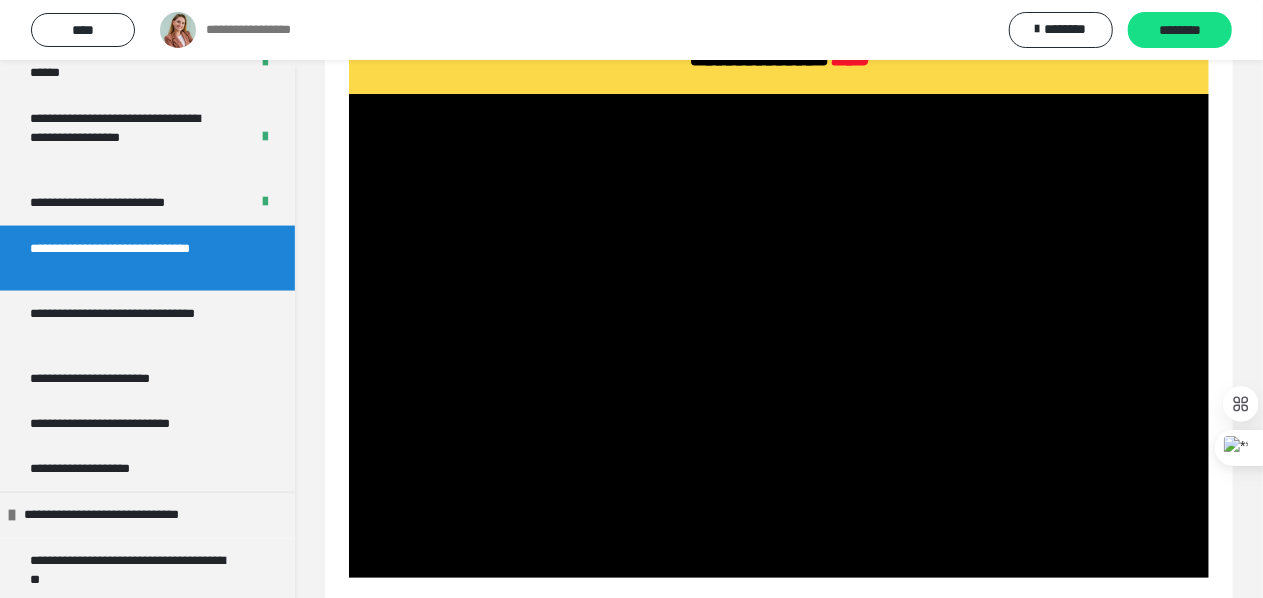 scroll, scrollTop: 112, scrollLeft: 0, axis: vertical 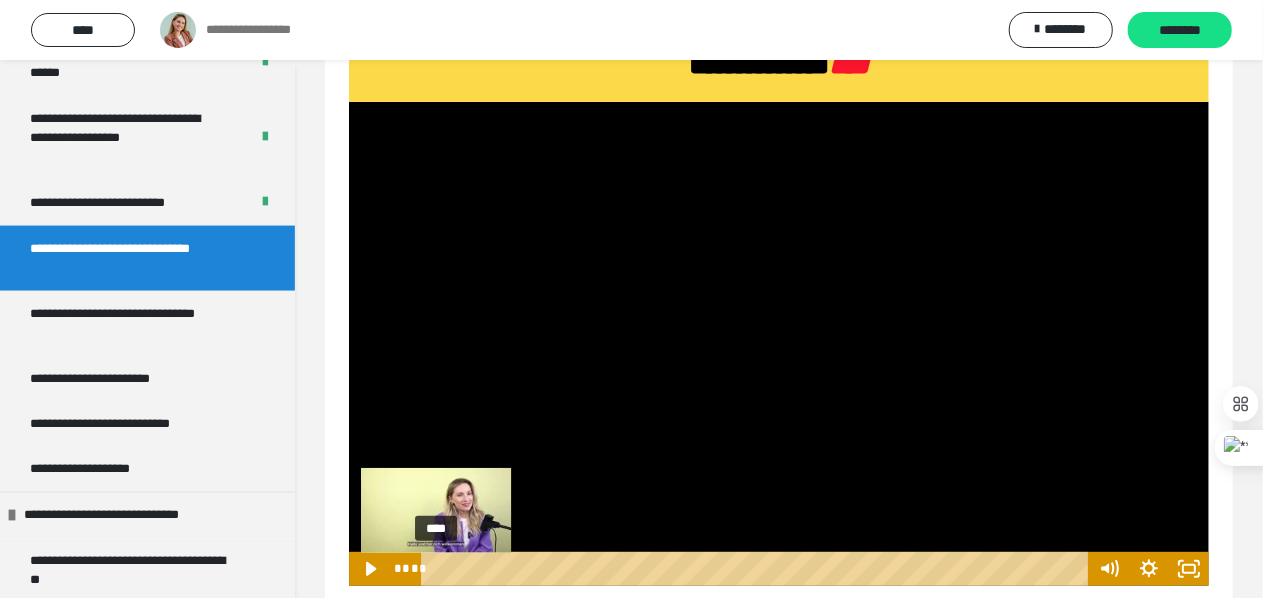 click on "****" at bounding box center (758, 569) 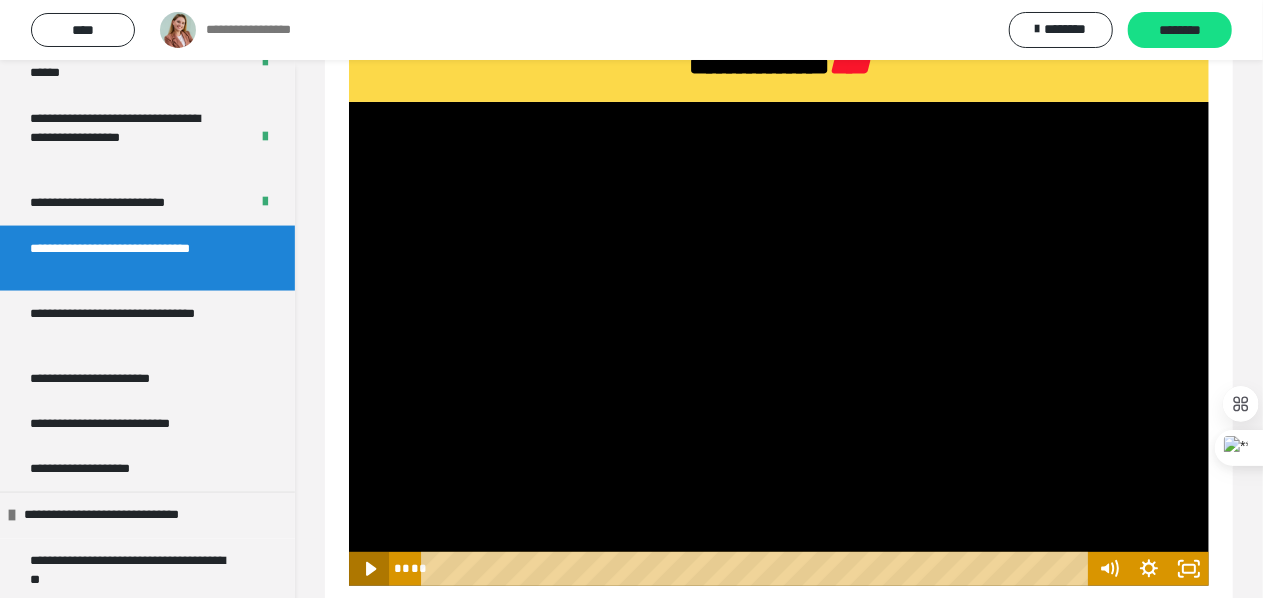 click 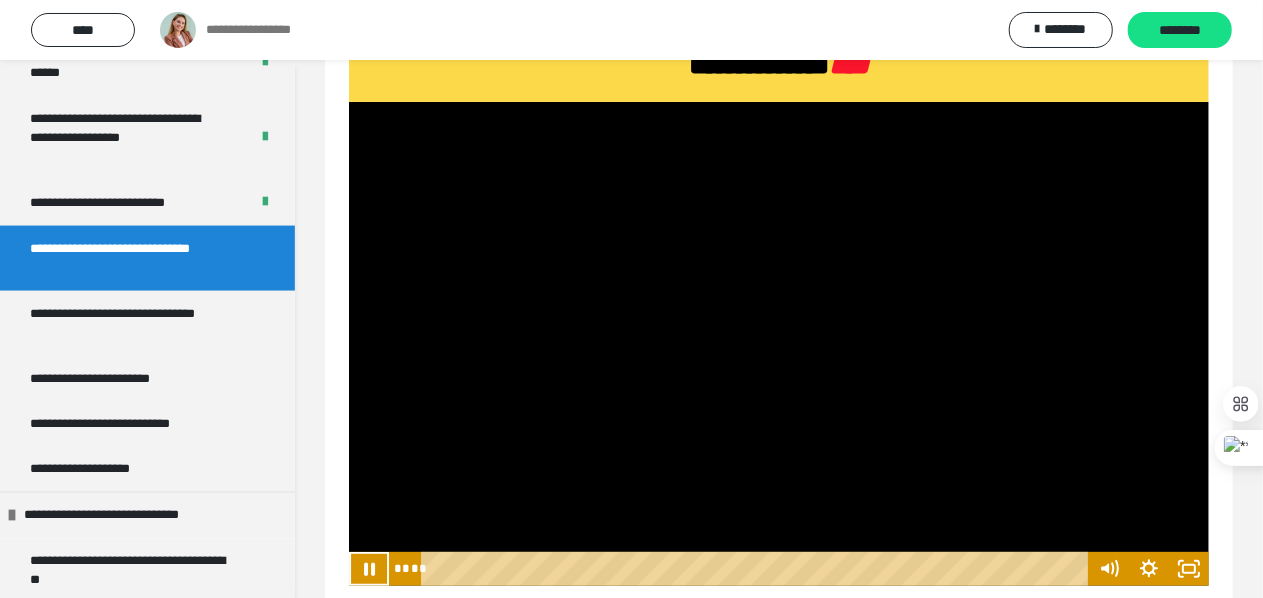 scroll, scrollTop: 264, scrollLeft: 0, axis: vertical 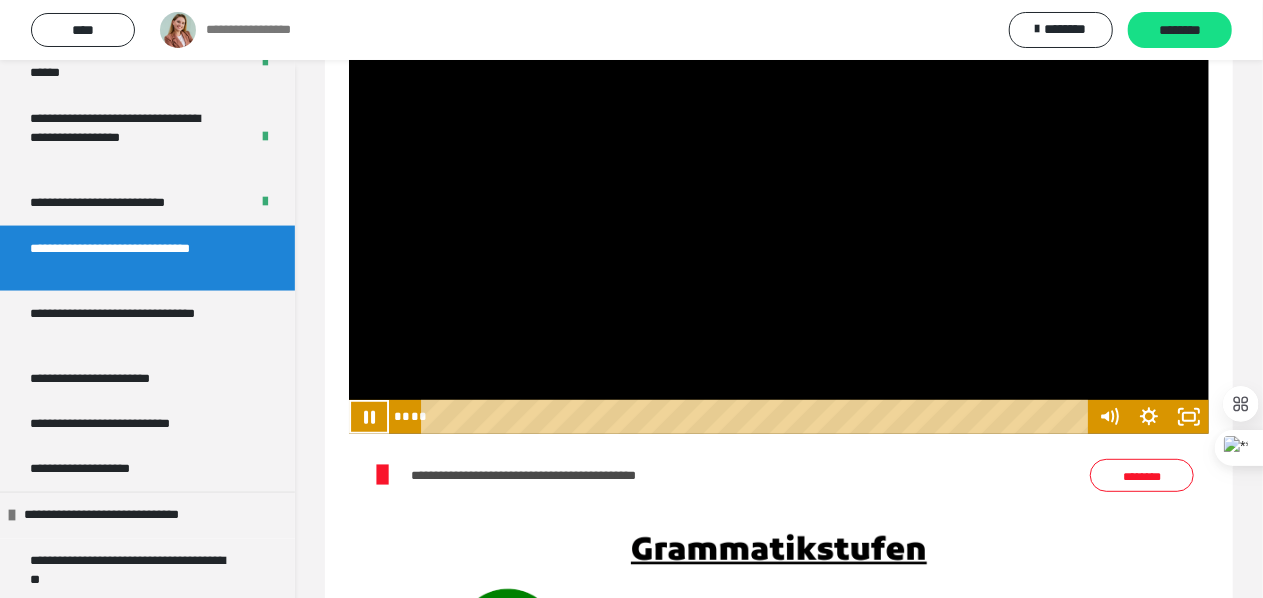 click on "**********" at bounding box center (779, 475) 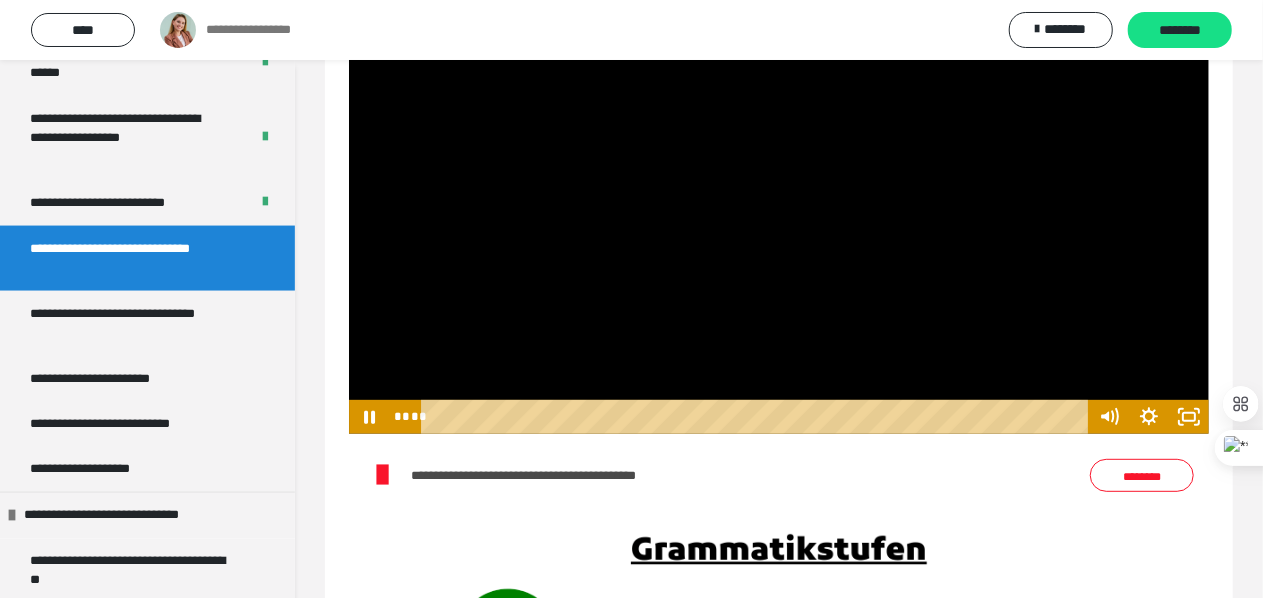 click on "********" at bounding box center [1142, 475] 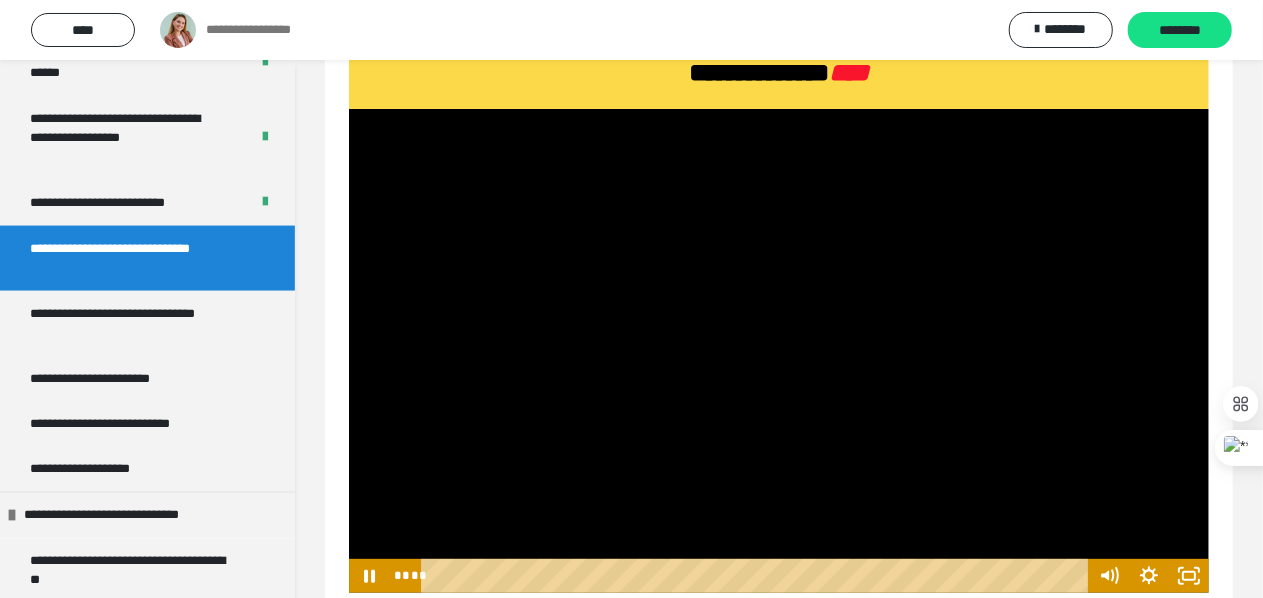 scroll, scrollTop: 97, scrollLeft: 0, axis: vertical 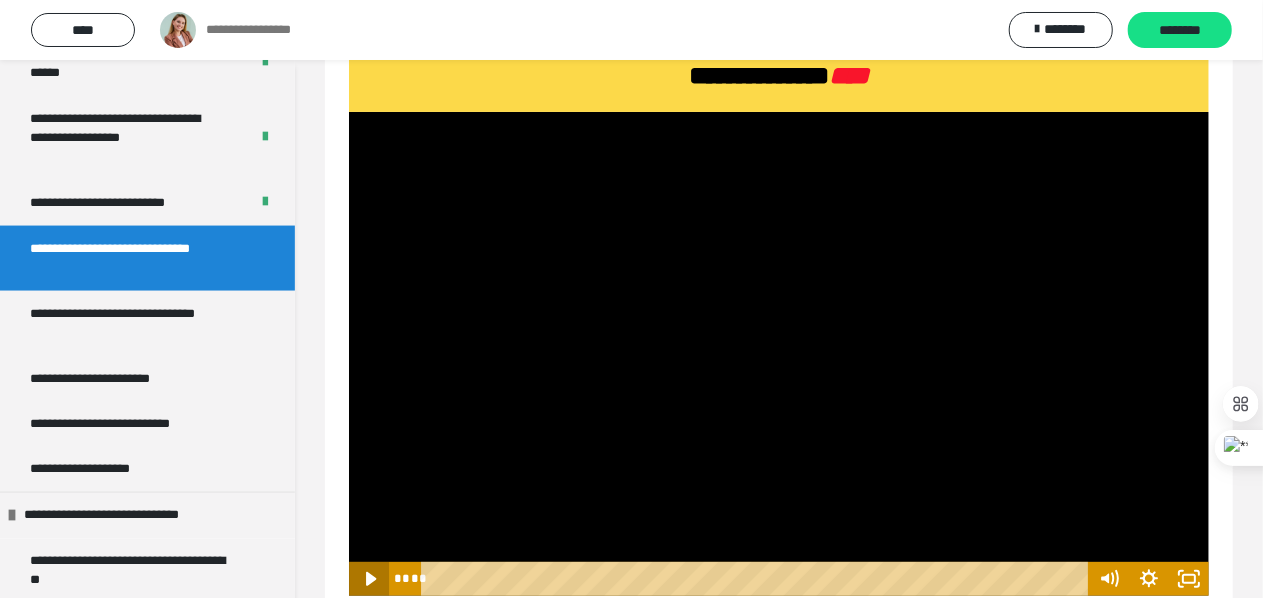 click 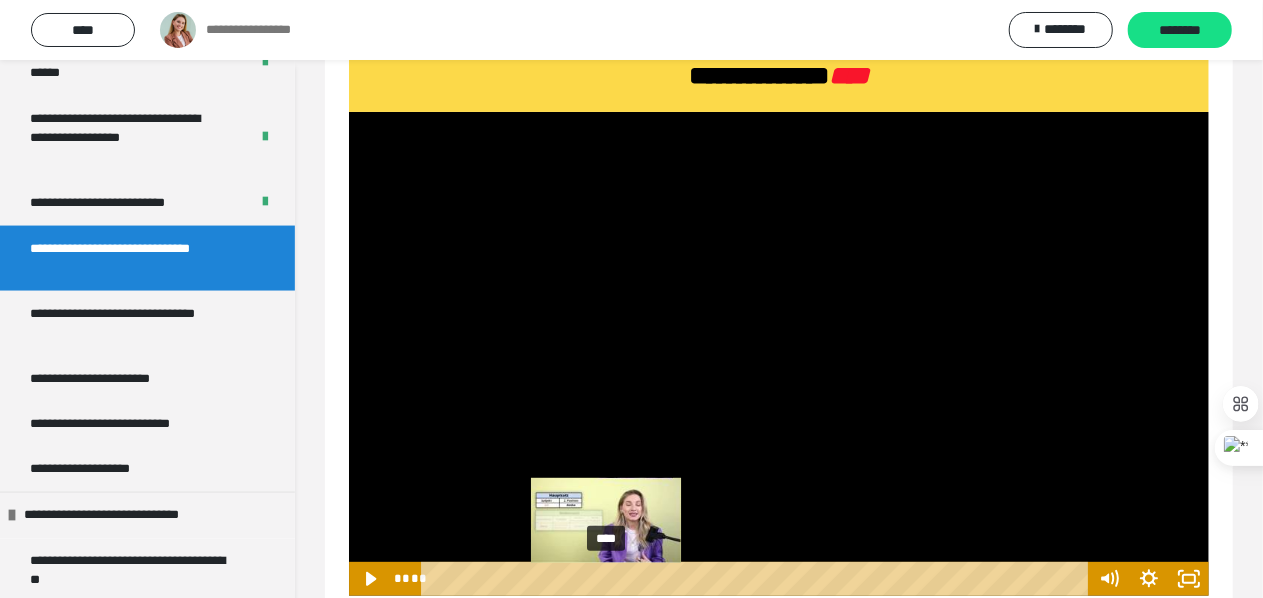 click on "****" at bounding box center [758, 579] 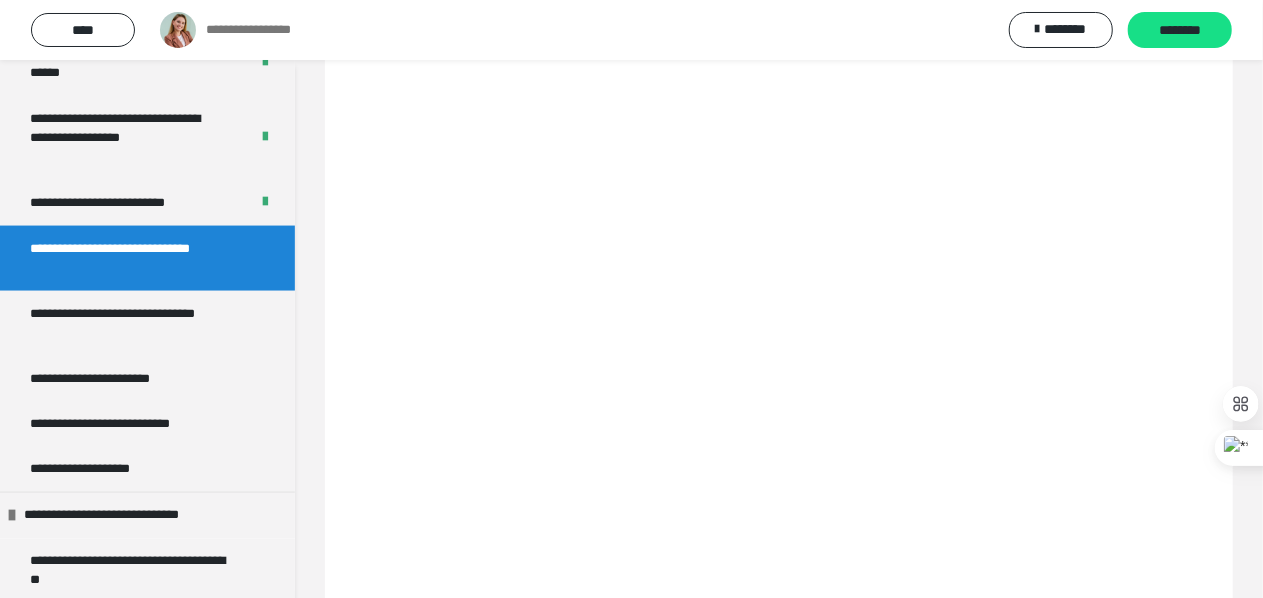 scroll, scrollTop: 1273, scrollLeft: 0, axis: vertical 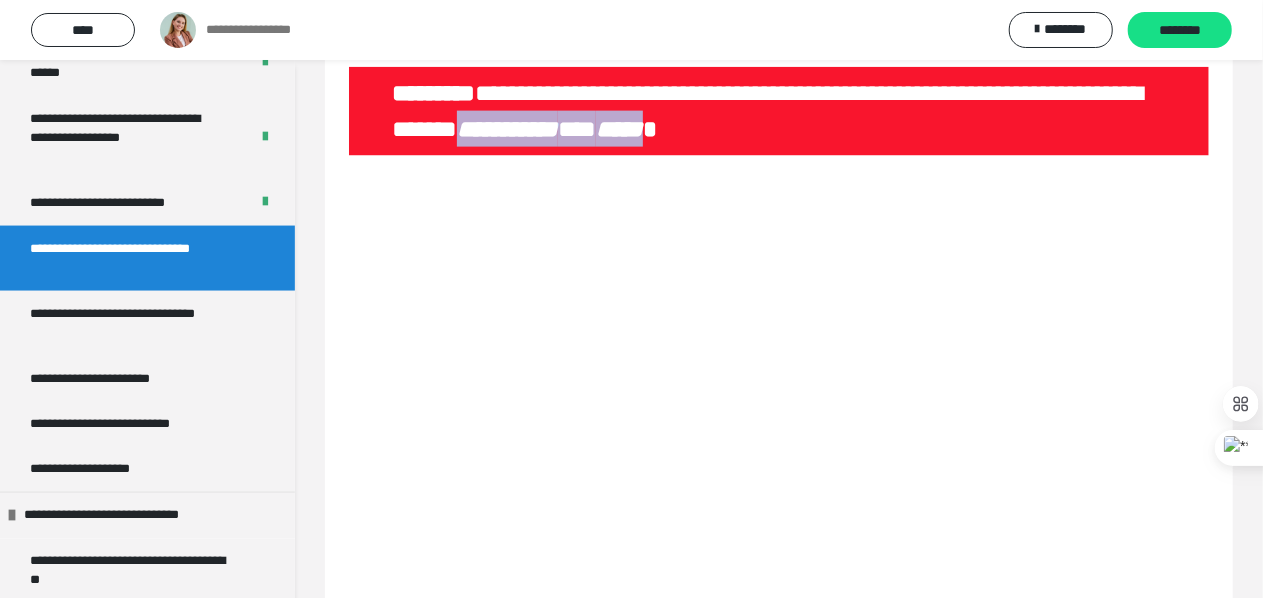 drag, startPoint x: 674, startPoint y: 165, endPoint x: 907, endPoint y: 169, distance: 233.03433 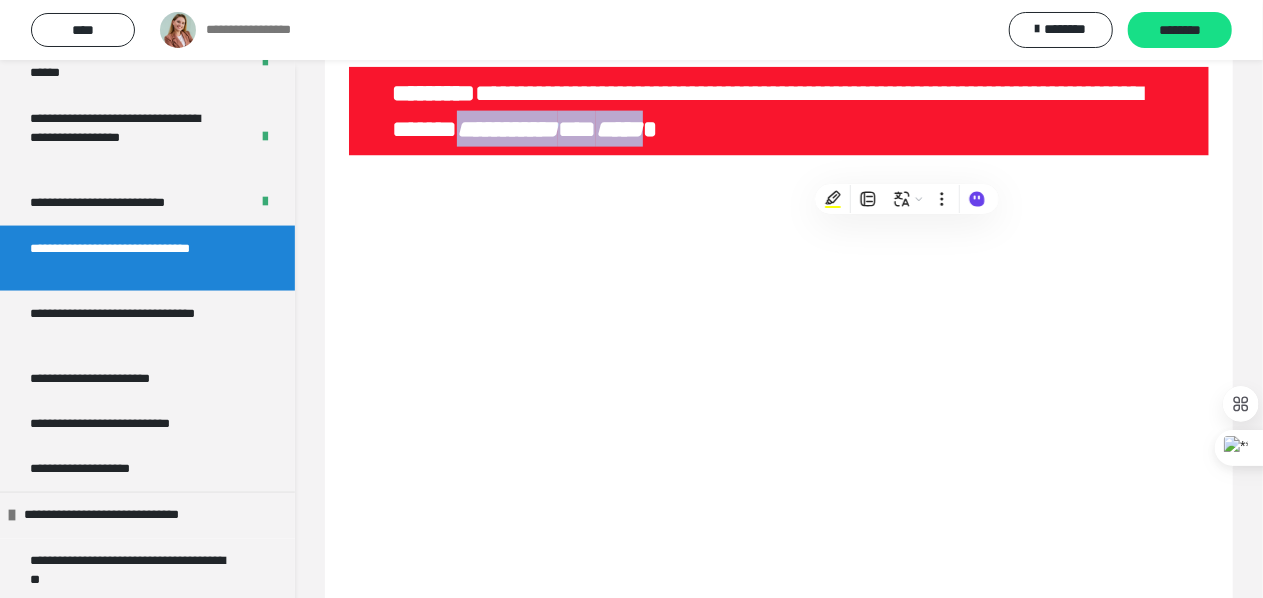copy on "**********" 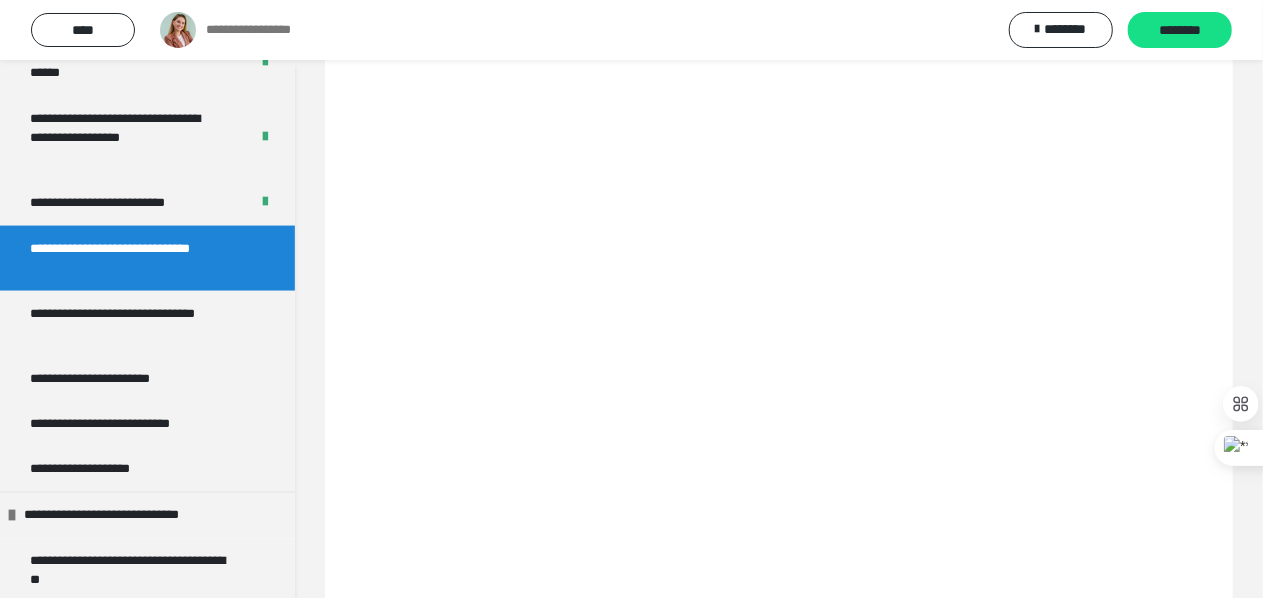 scroll, scrollTop: 5364, scrollLeft: 0, axis: vertical 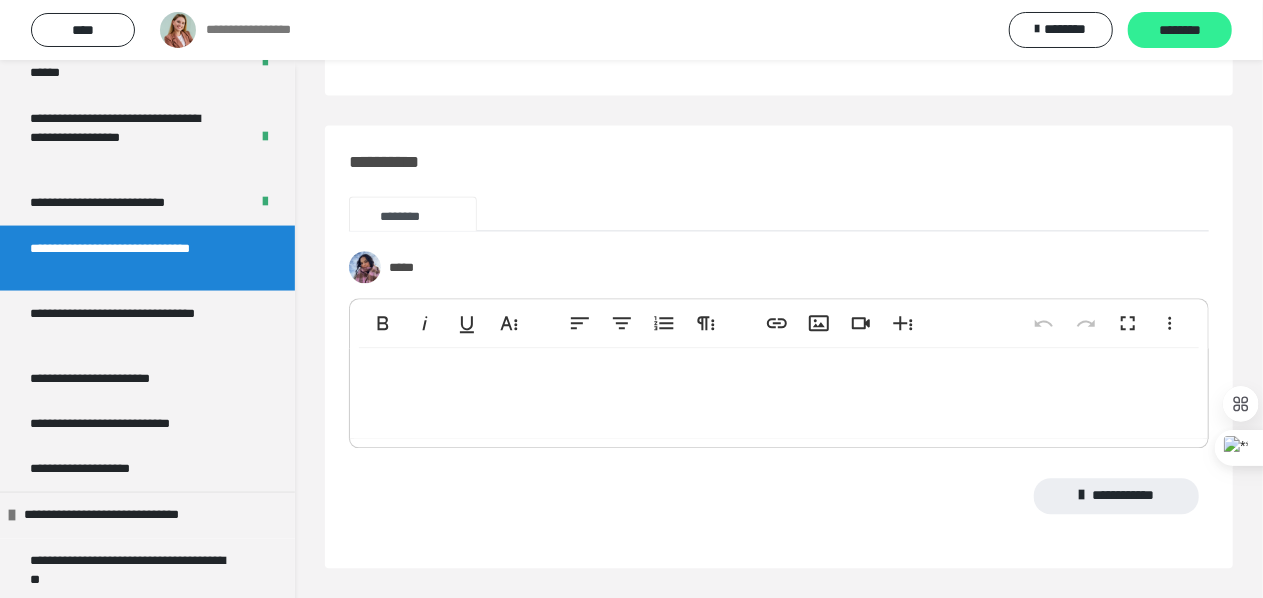 click on "********" at bounding box center [1180, 31] 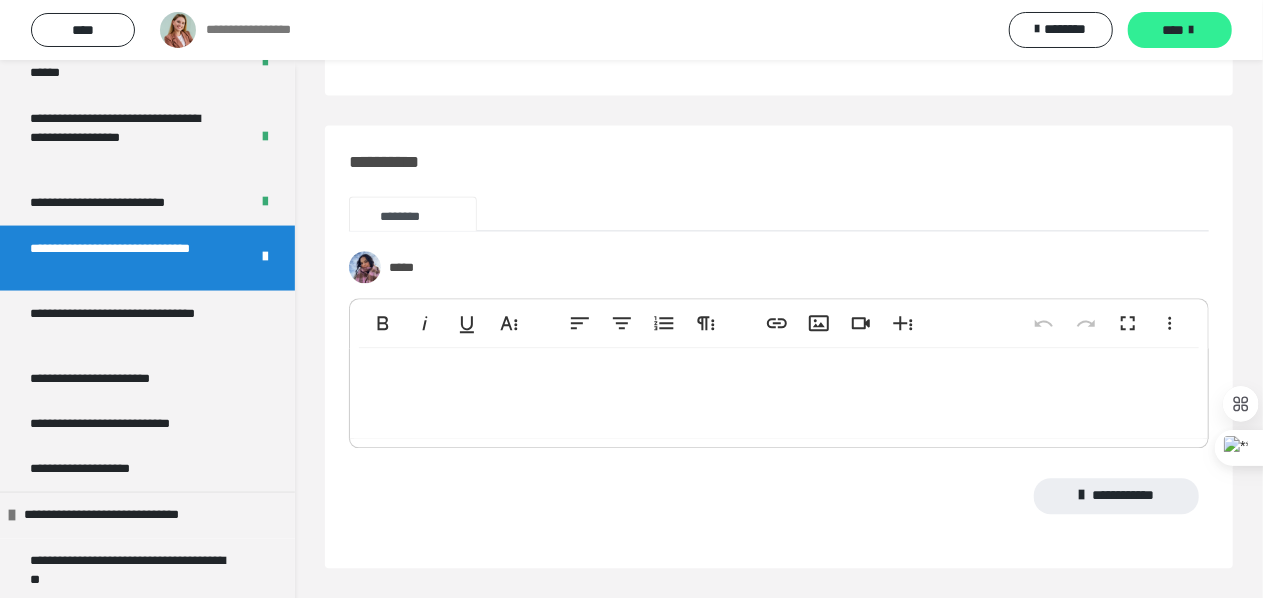 click on "****" at bounding box center (1180, 30) 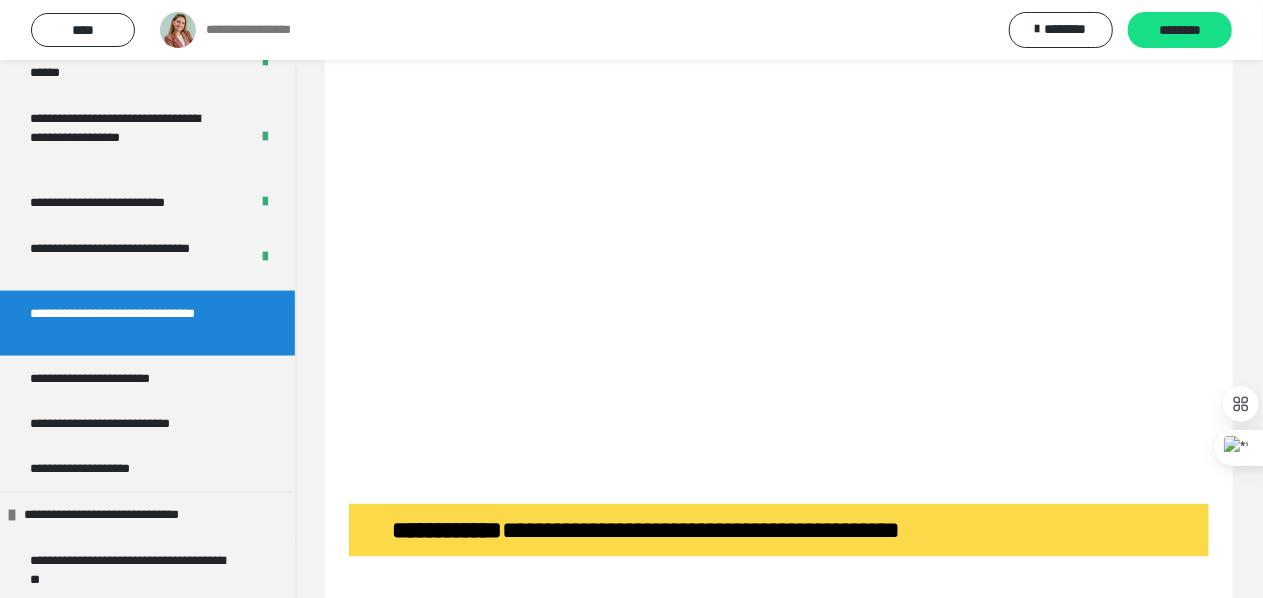 scroll, scrollTop: 1046, scrollLeft: 0, axis: vertical 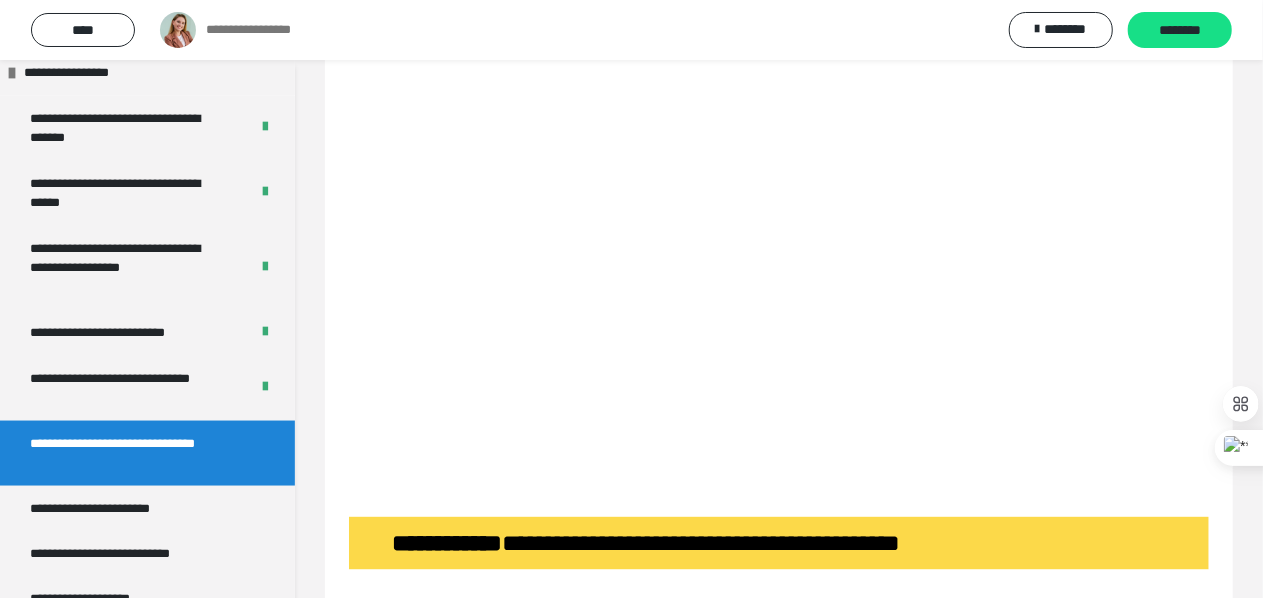 click on "**********" at bounding box center (779, 3879) 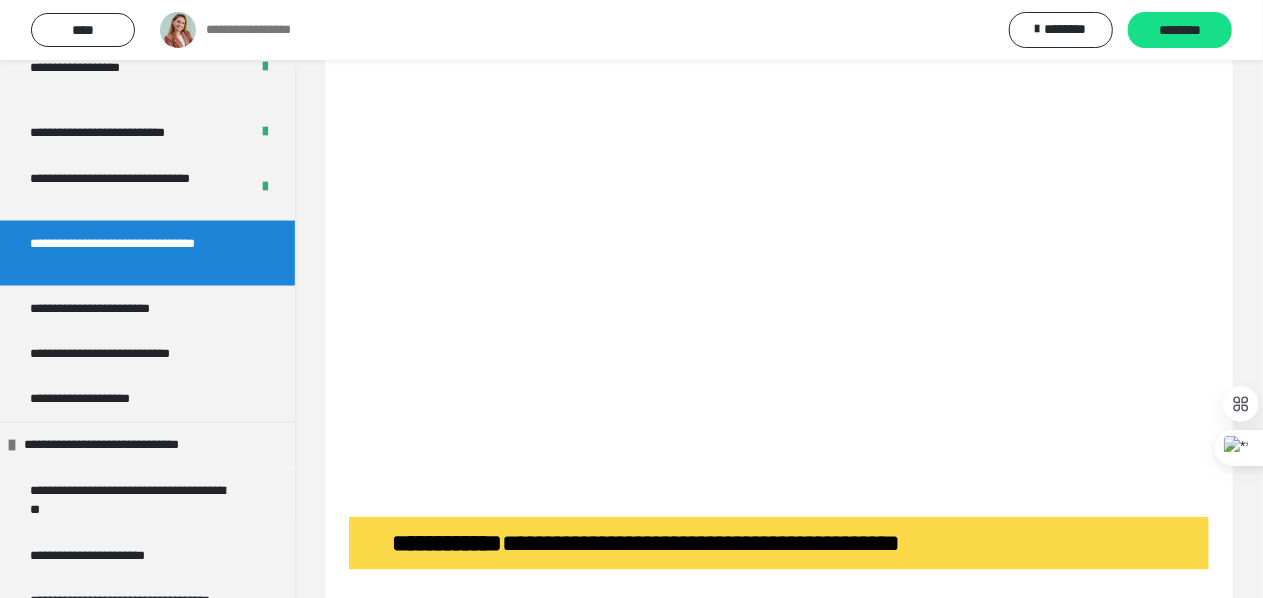 scroll, scrollTop: 1590, scrollLeft: 0, axis: vertical 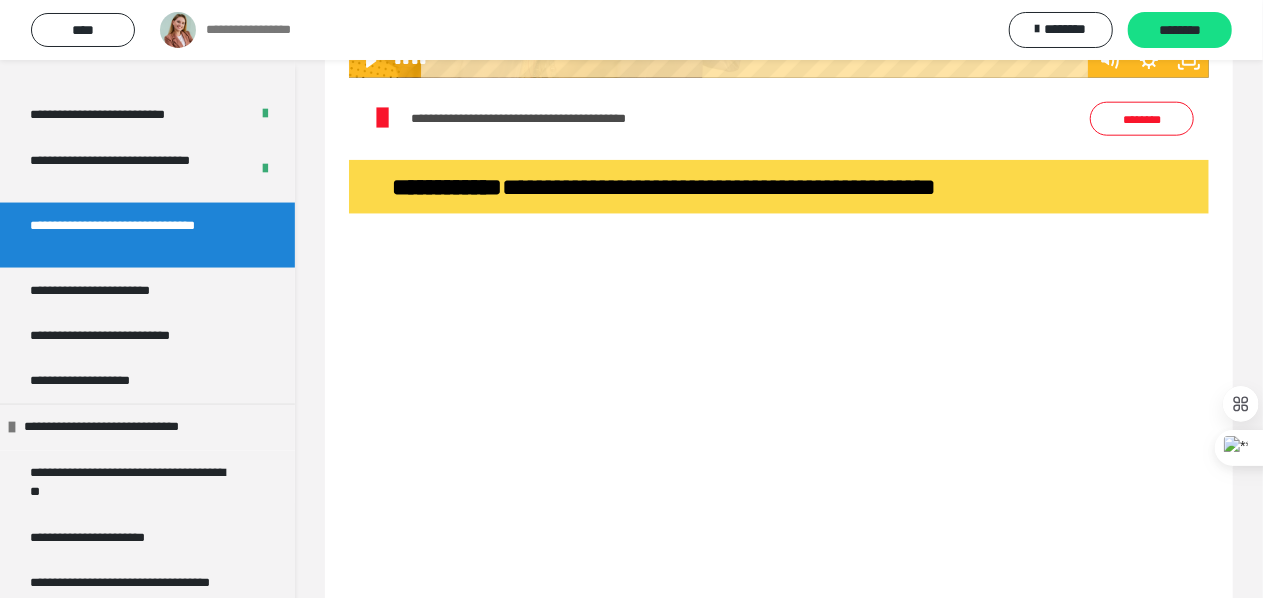 click 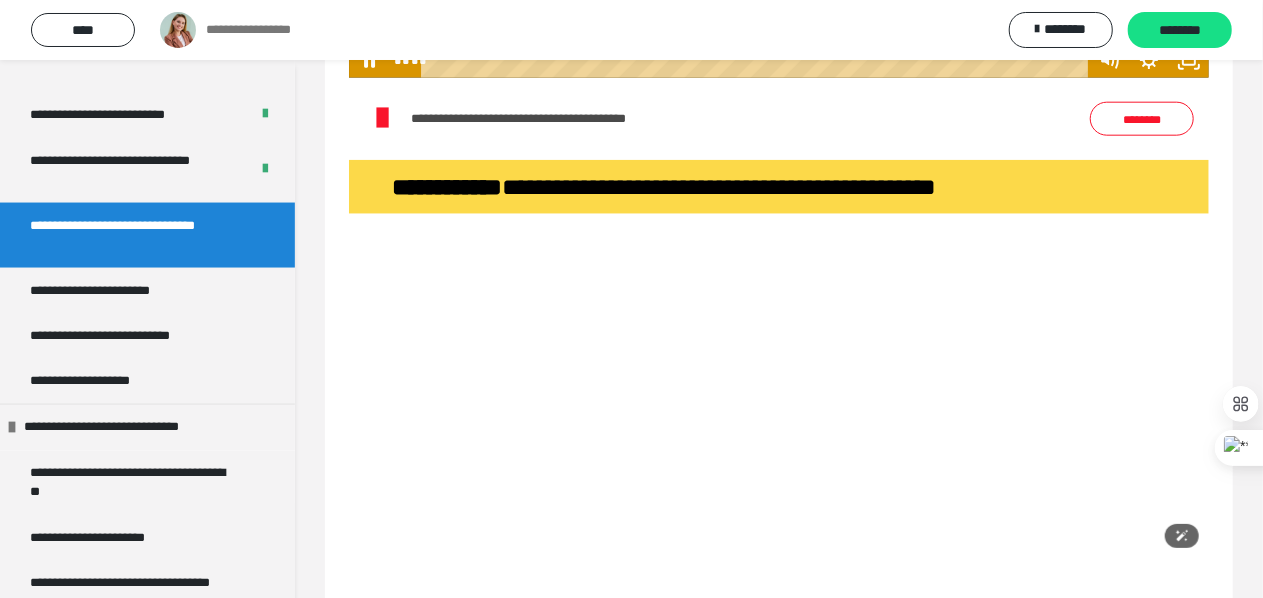 type 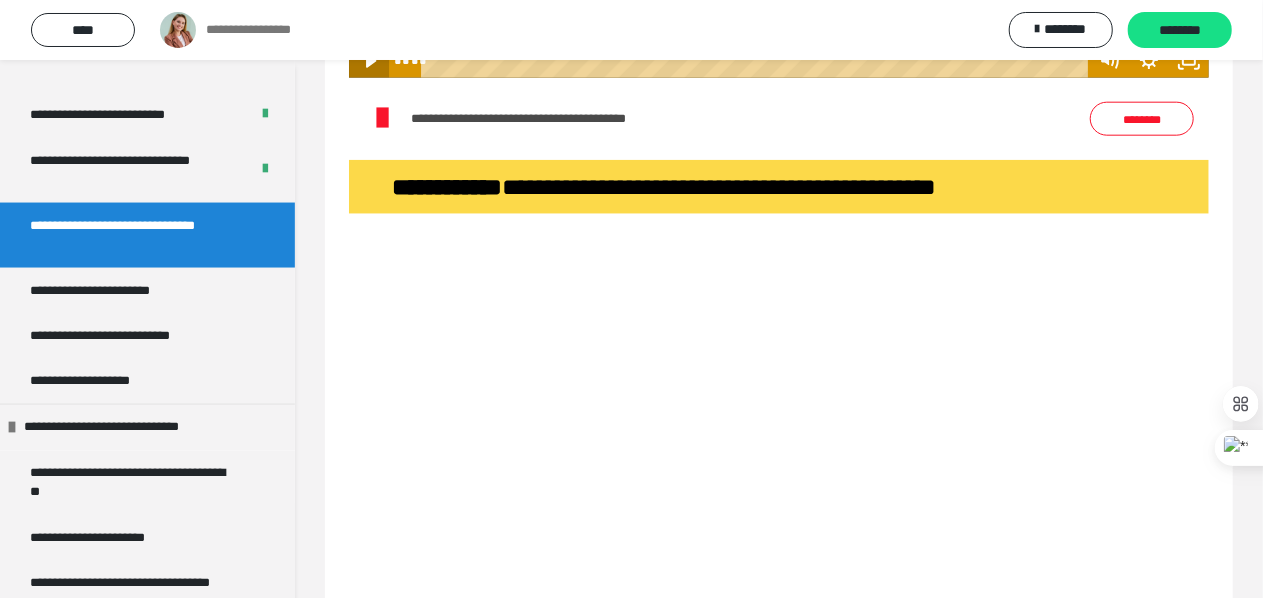 click 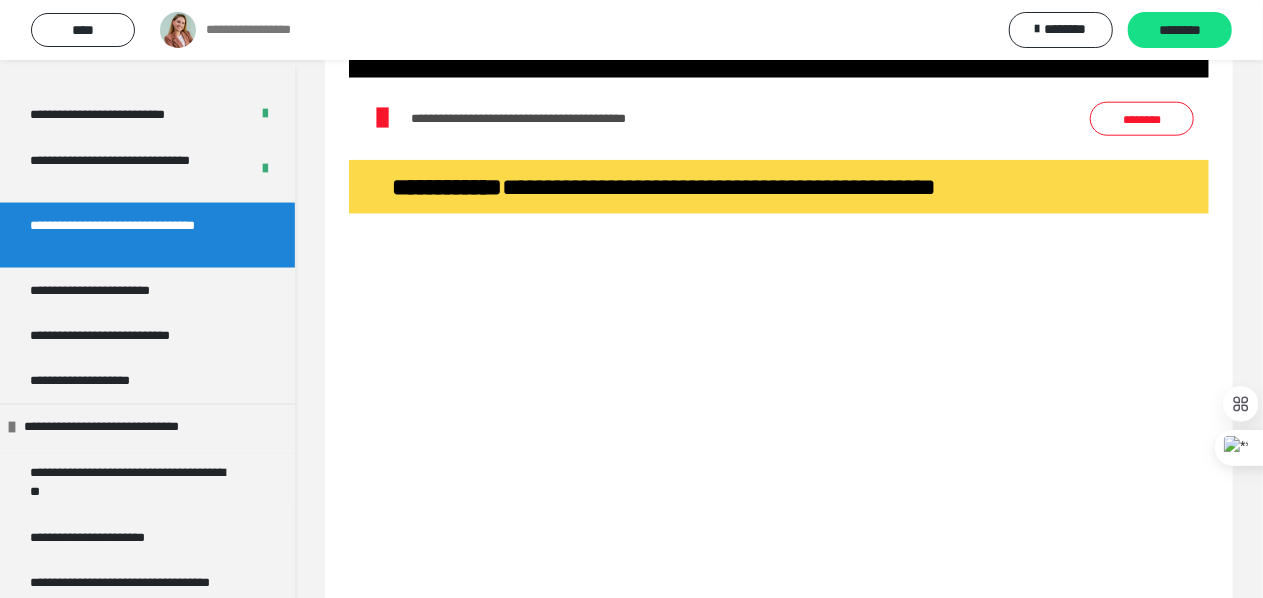 type 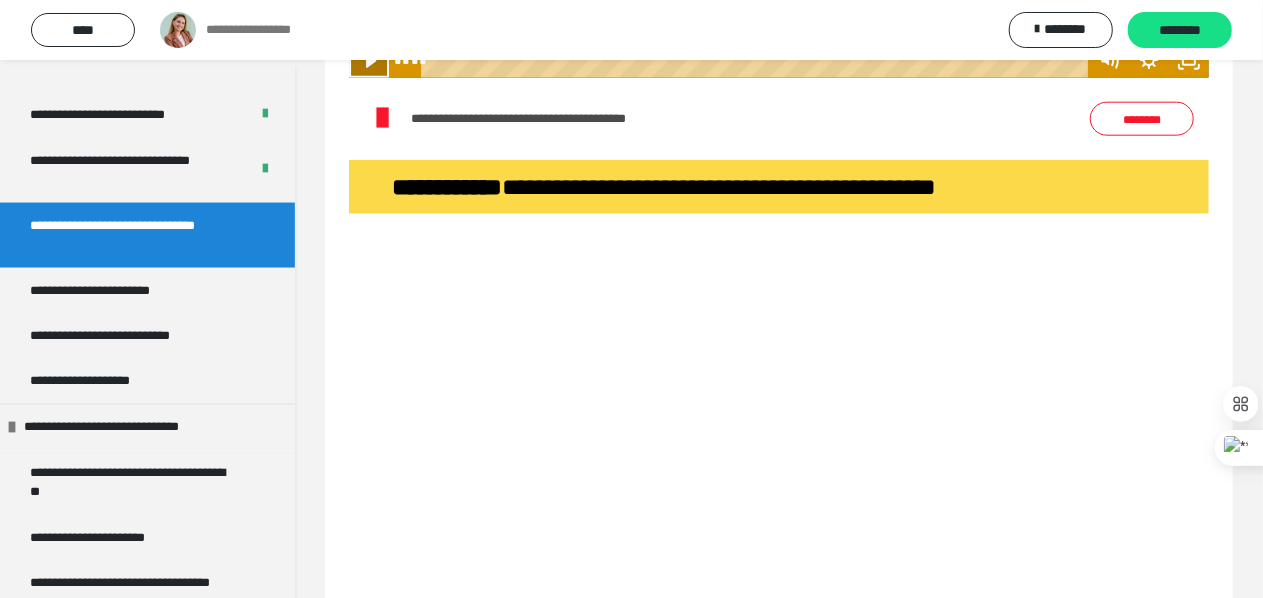 click 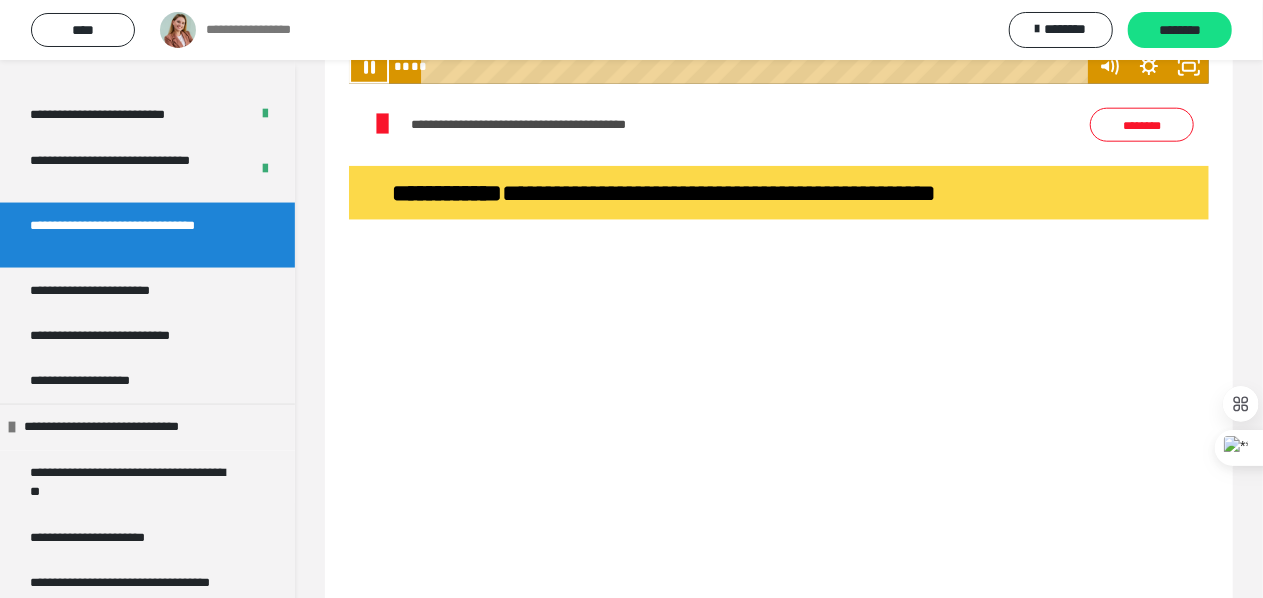 scroll, scrollTop: 1110, scrollLeft: 0, axis: vertical 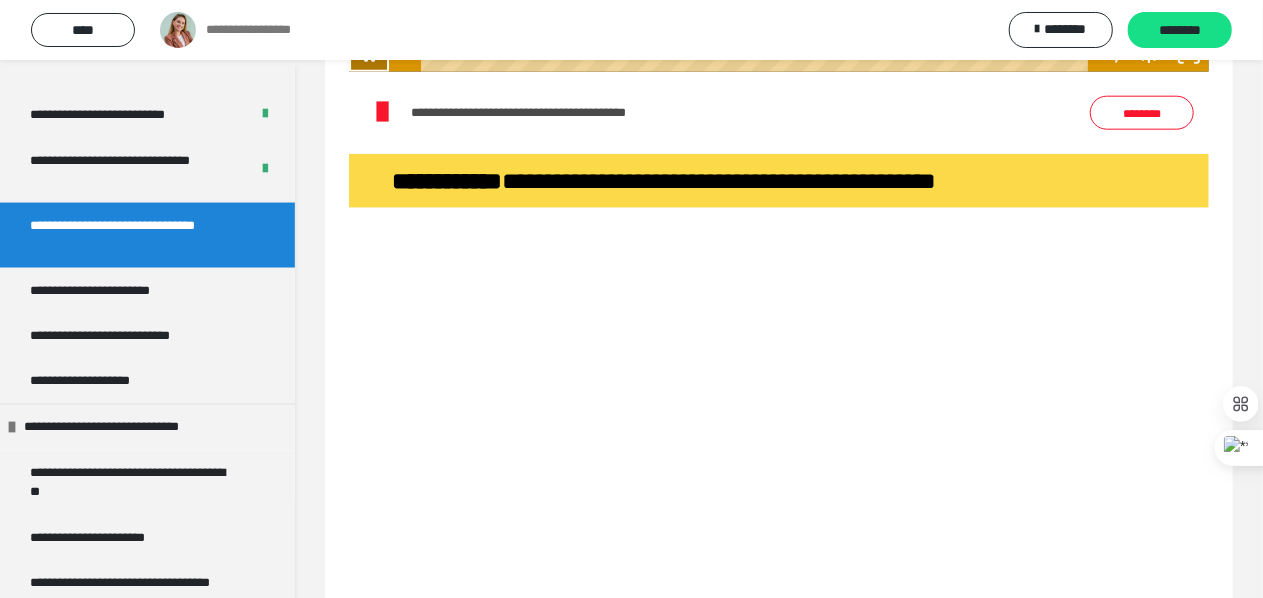 click 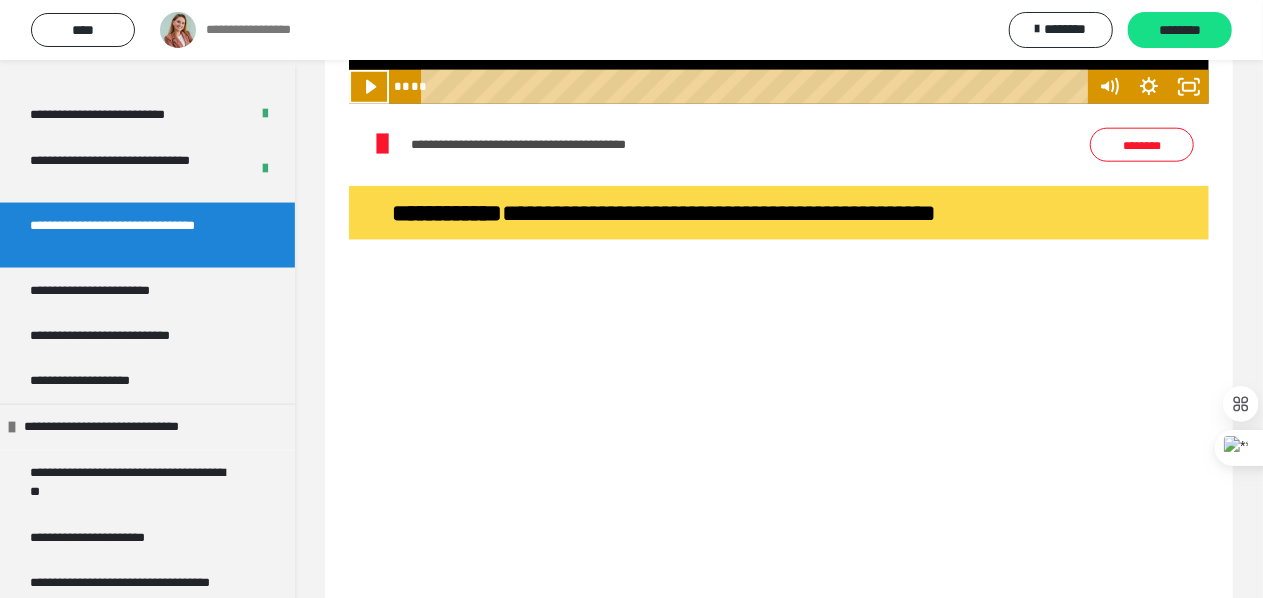 scroll, scrollTop: 1092, scrollLeft: 0, axis: vertical 